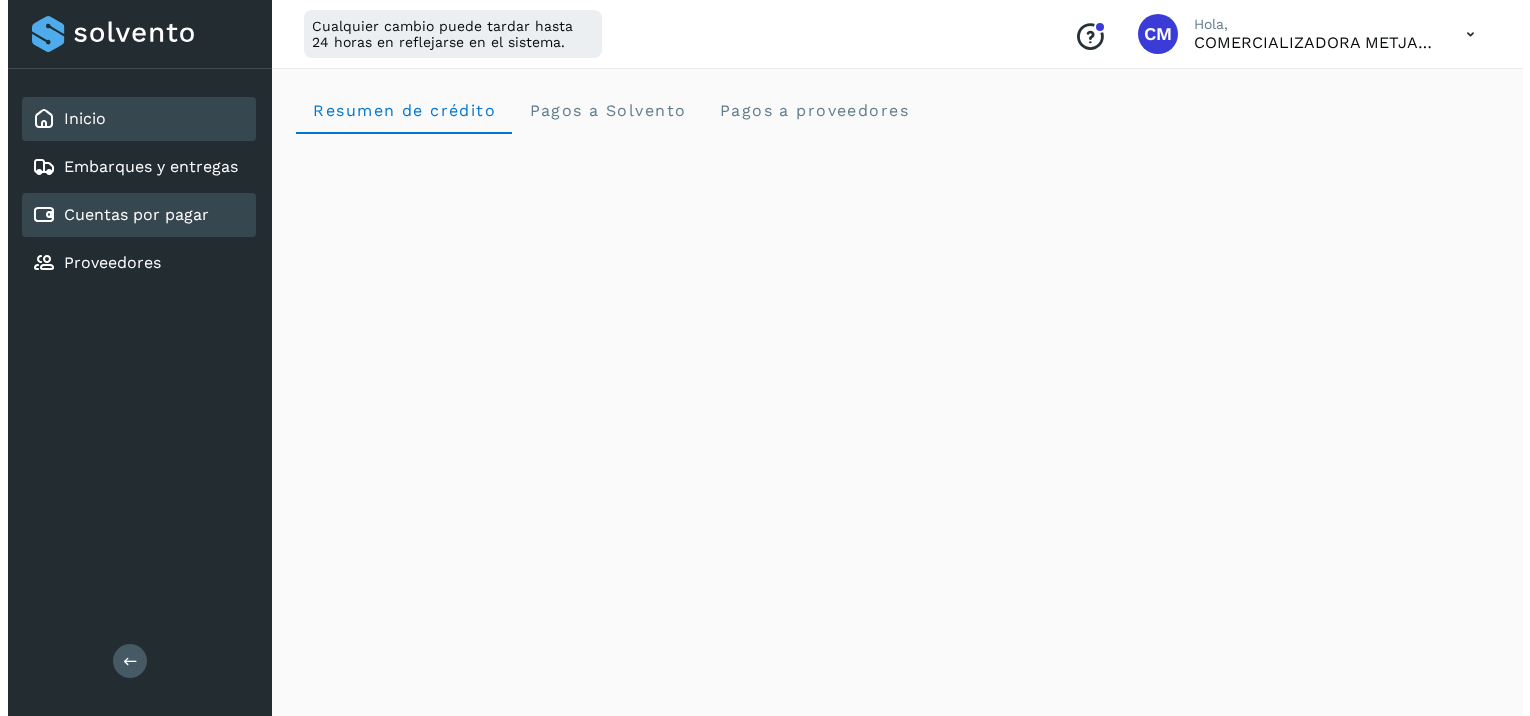 scroll, scrollTop: 0, scrollLeft: 0, axis: both 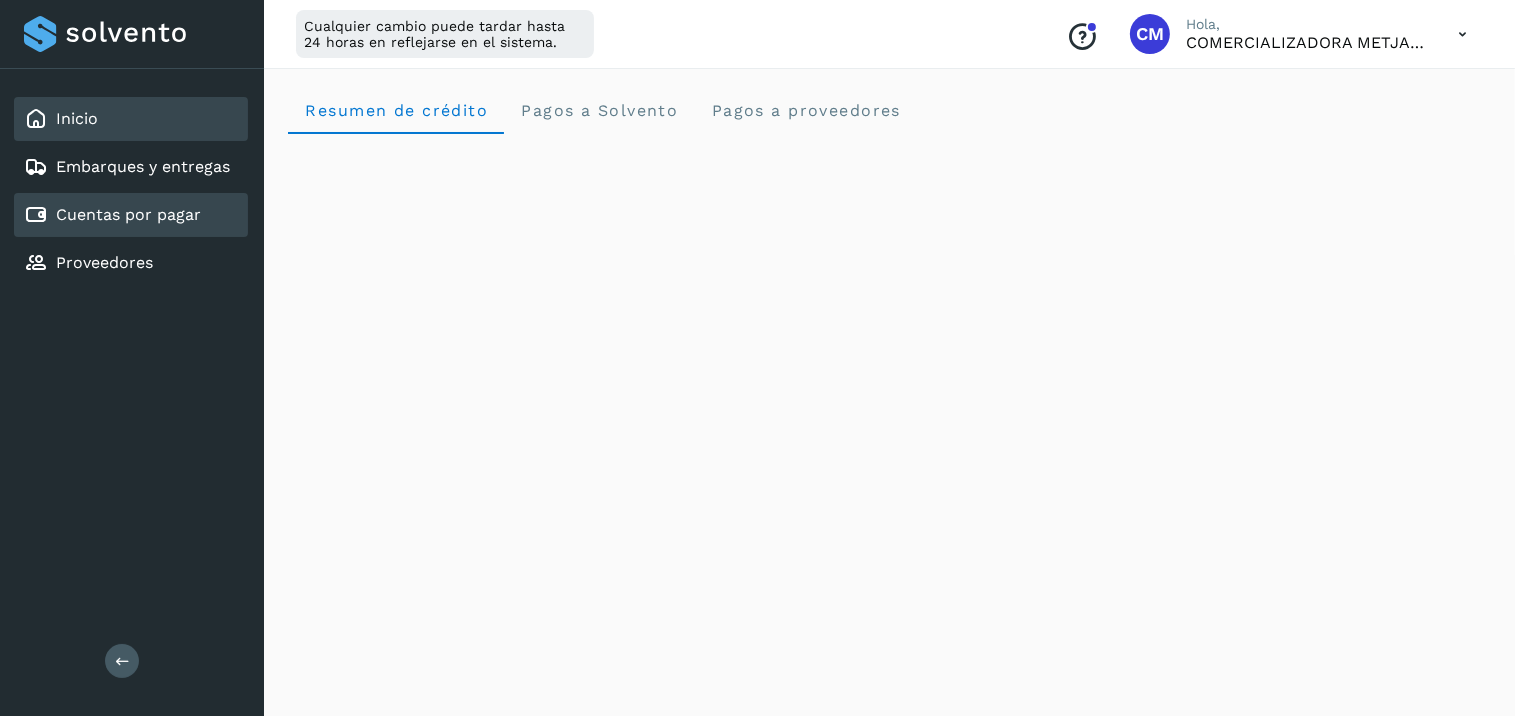 click on "Cuentas por pagar" 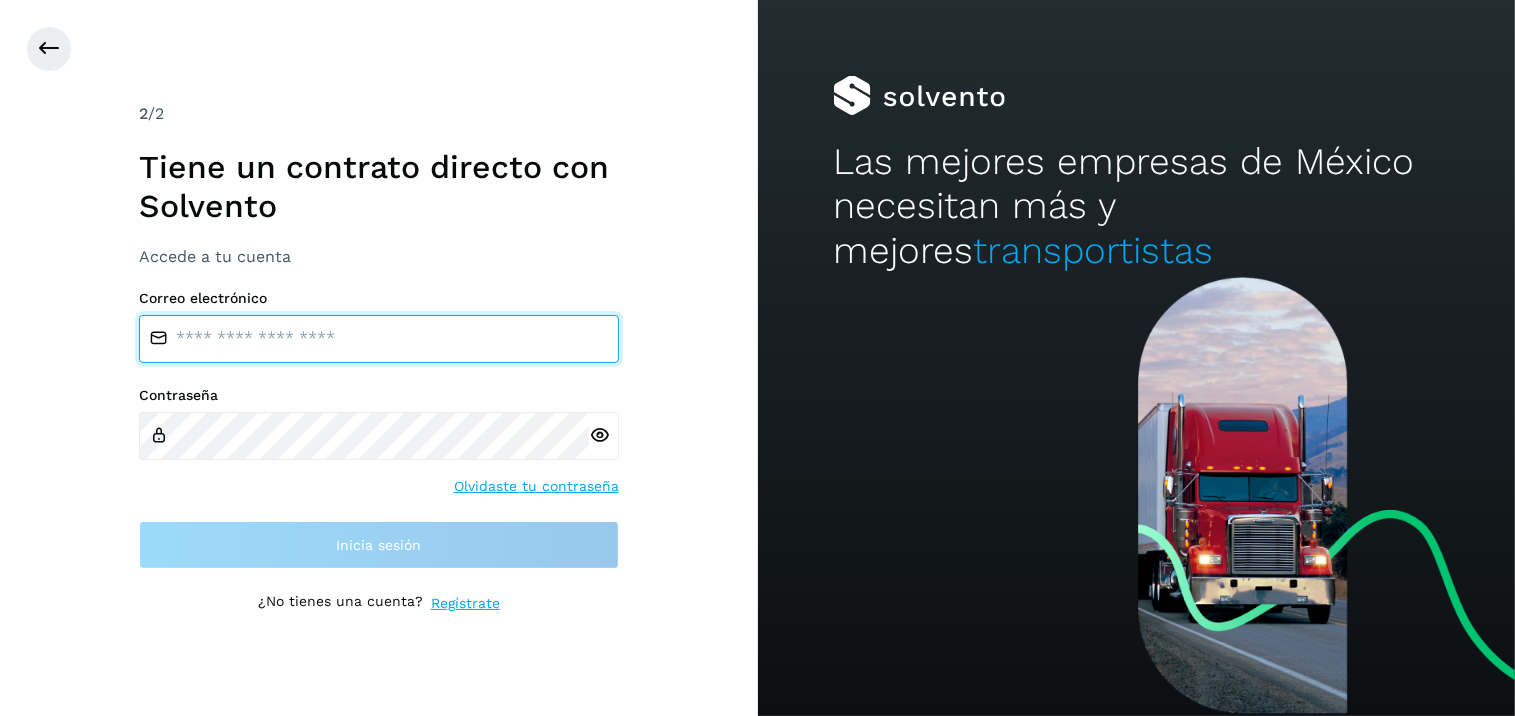 type on "**********" 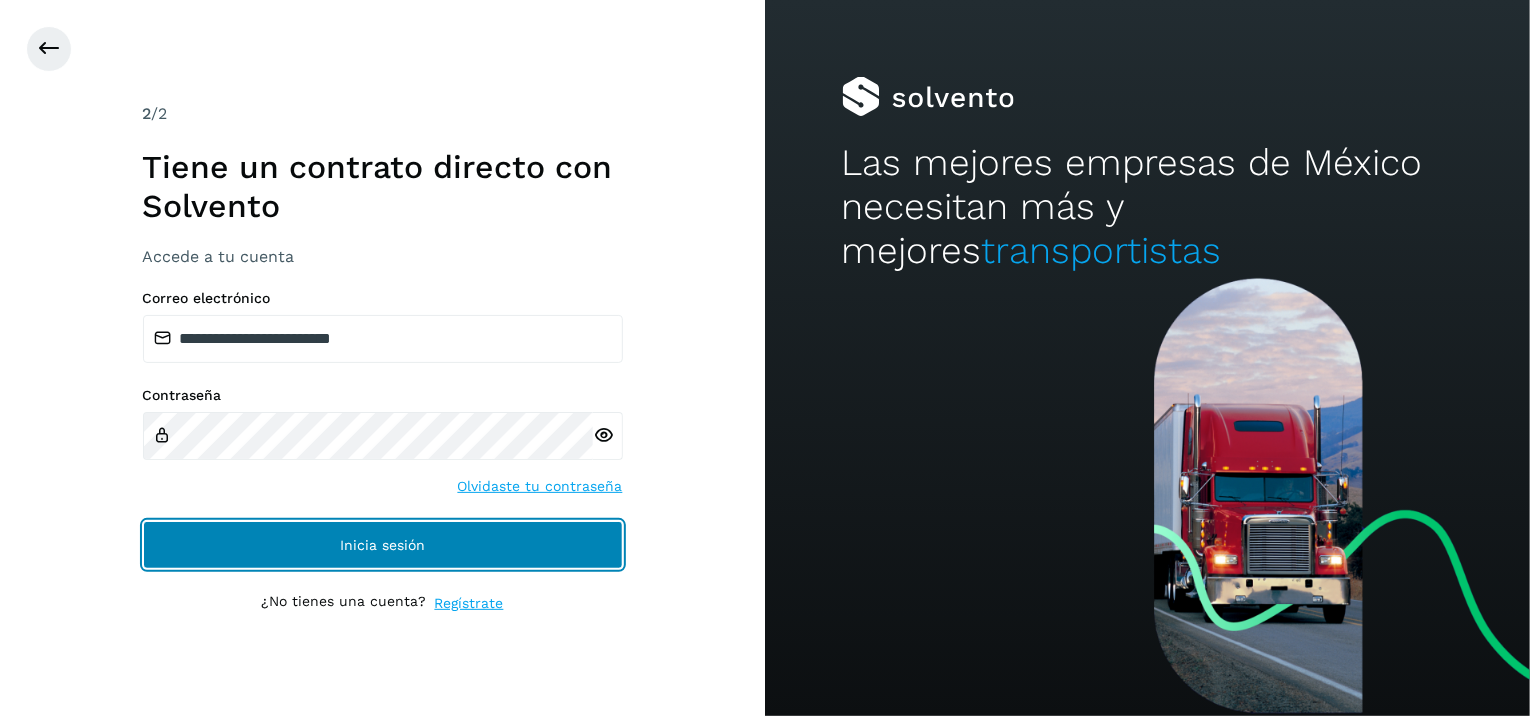 click on "Inicia sesión" 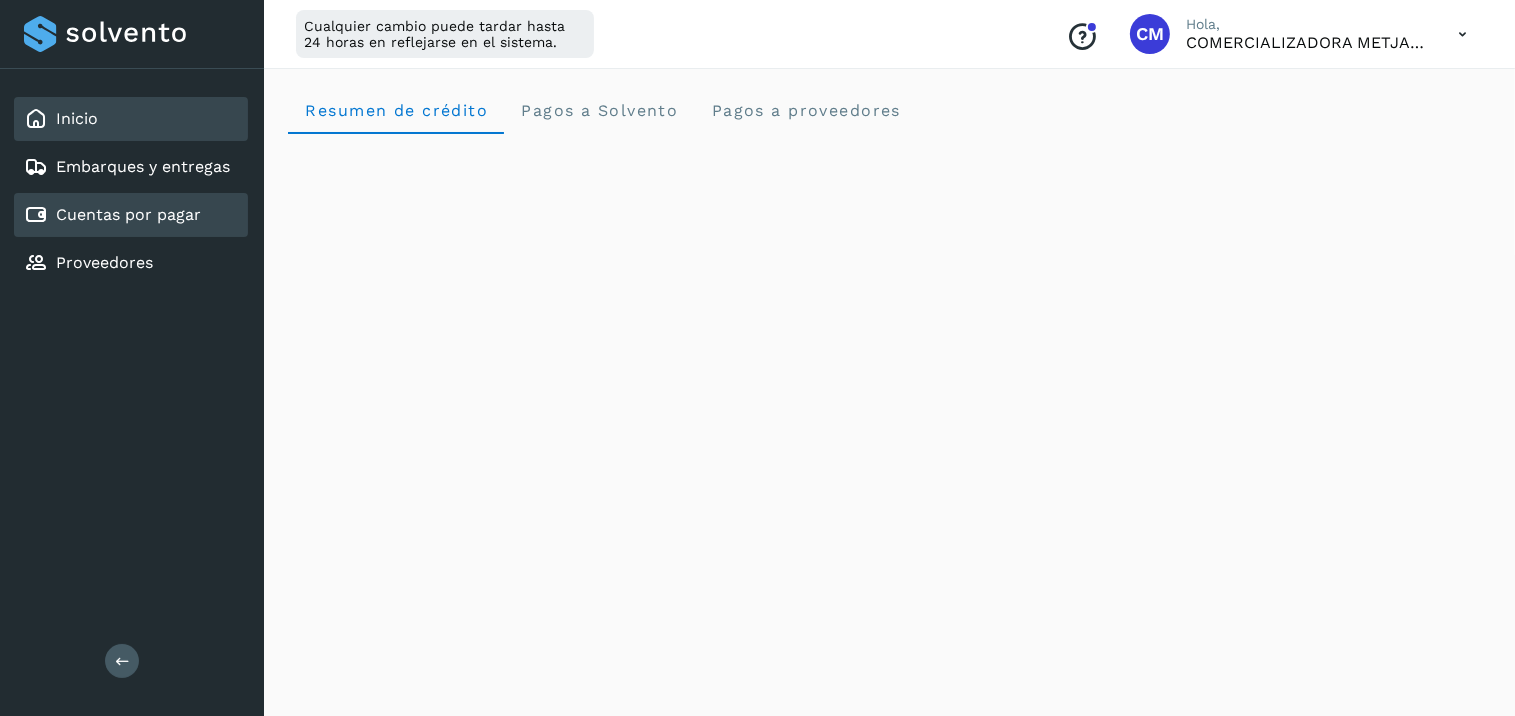 click on "Cuentas por pagar" at bounding box center [128, 214] 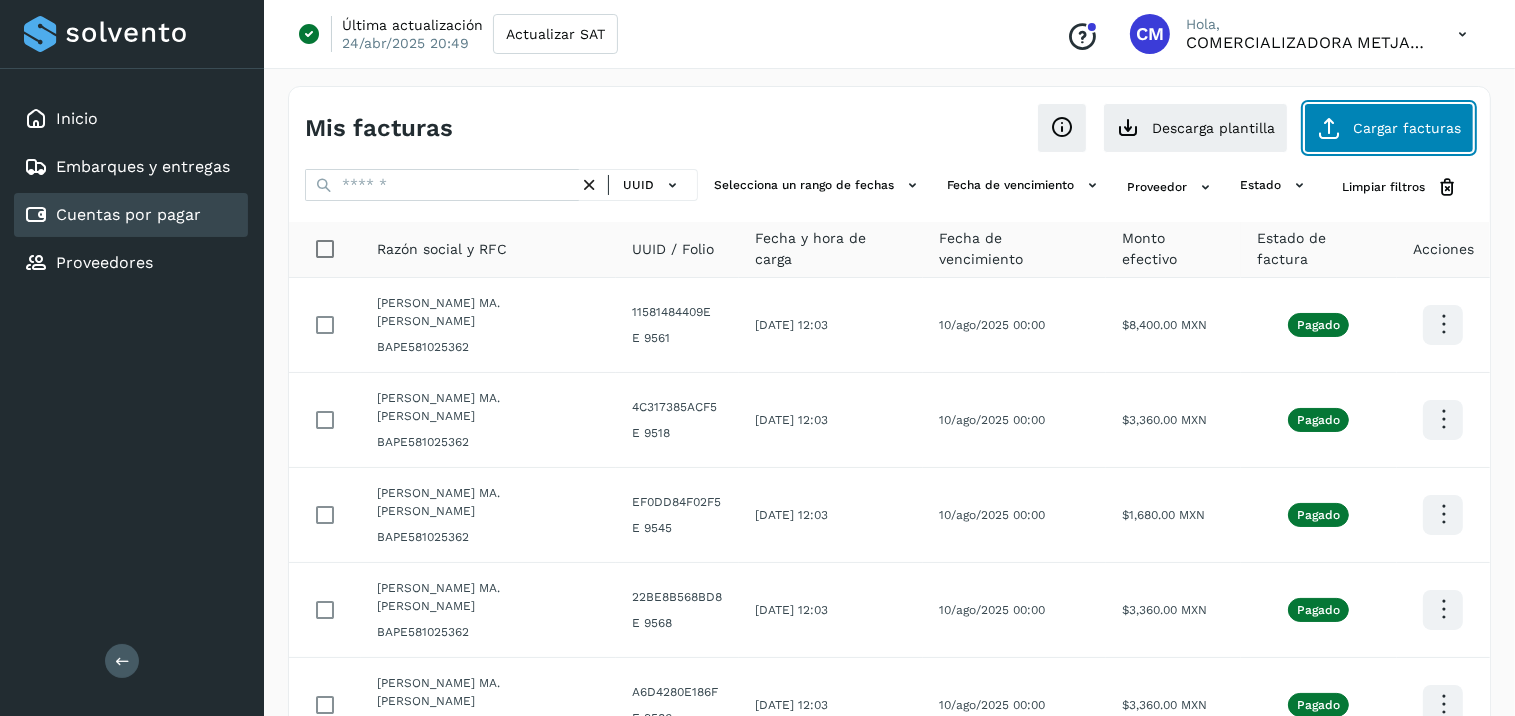 click on "Cargar facturas" 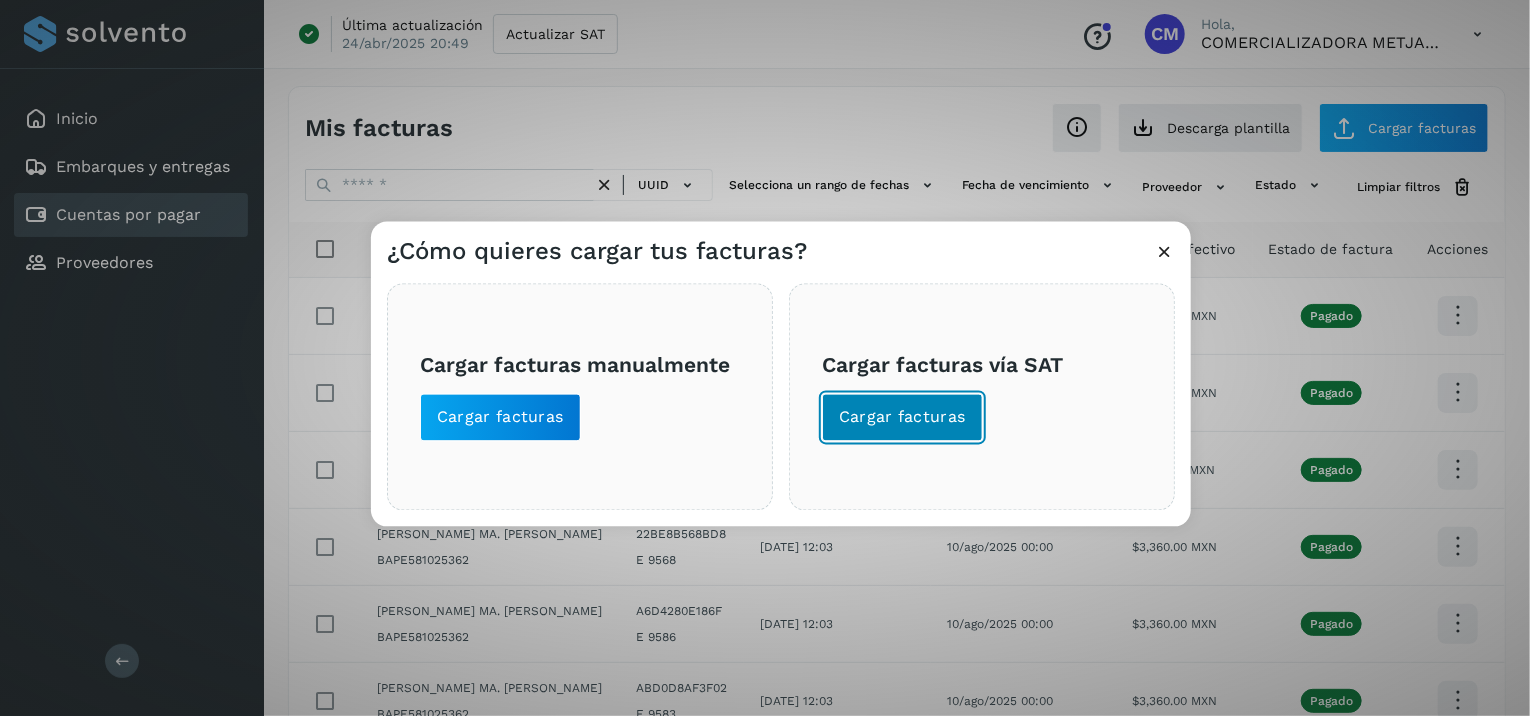 click on "Cargar facturas" 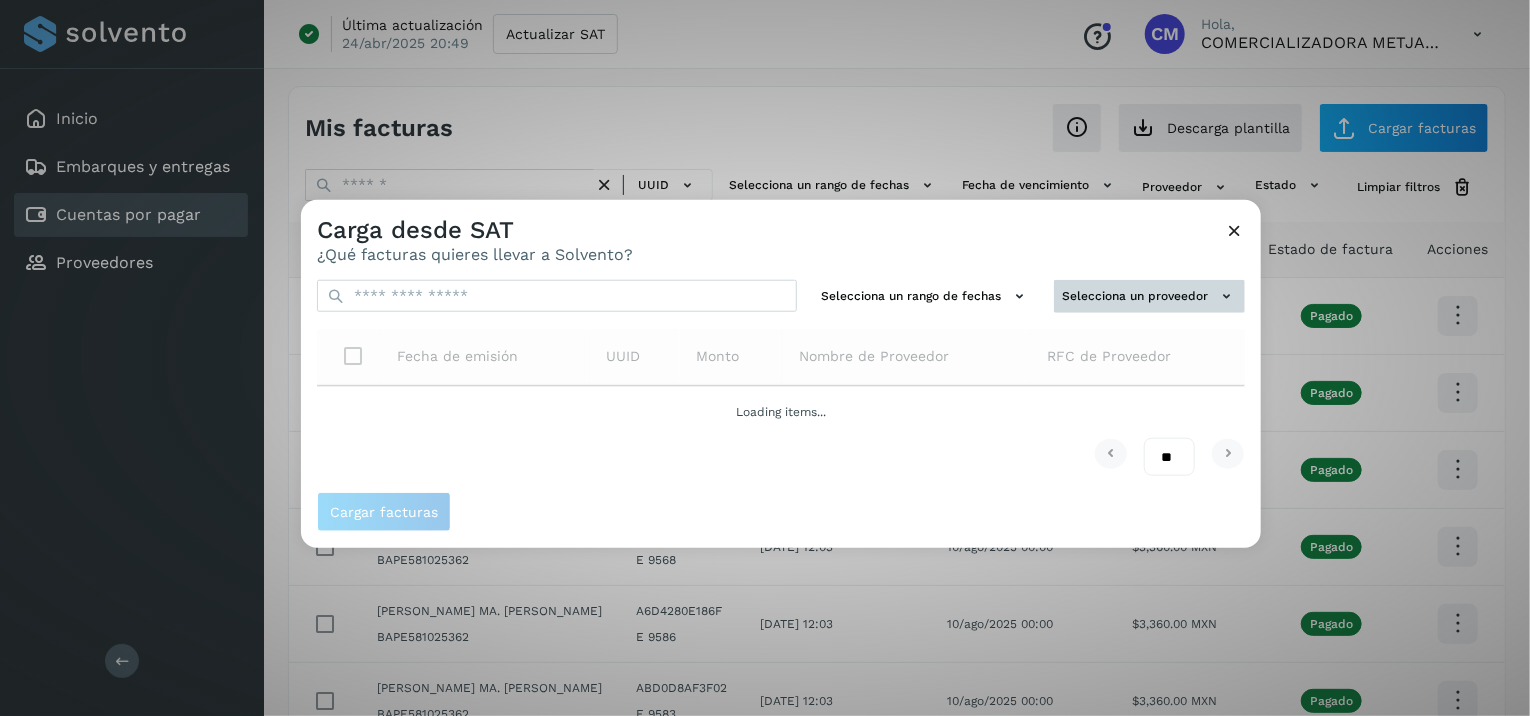 click on "Selecciona un proveedor" at bounding box center (1149, 296) 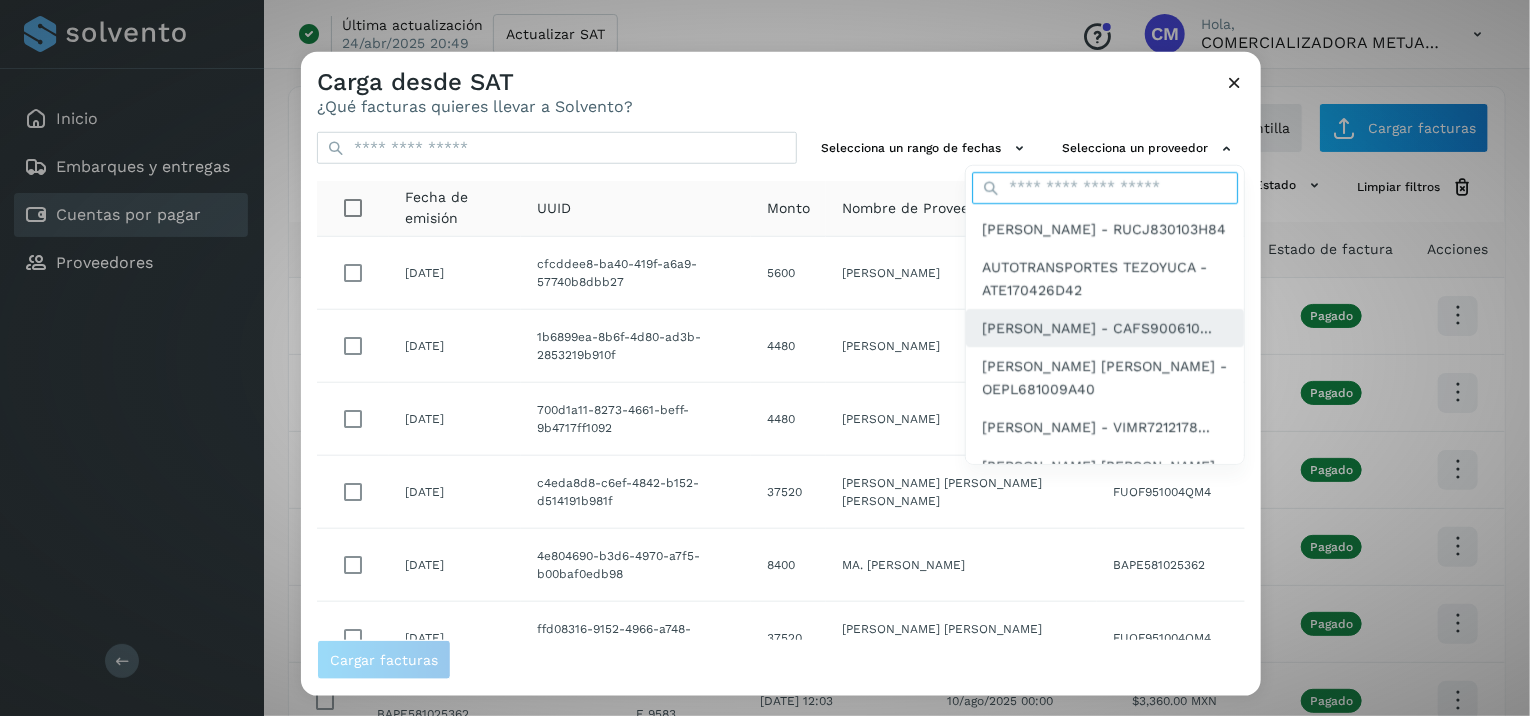 click on "[PERSON_NAME] - RUCJ830103H84 AUTOTRANSPORTES TEZOYUCA - ATE170426D42 [PERSON_NAME] - CAFS900610... [PERSON_NAME] [PERSON_NAME] - OEPL681009A40 [PERSON_NAME] - VIMR7212178... [PERSON_NAME] [PERSON_NAME] [PERSON_NAME] - FUOF9510... [PERSON_NAME] MA. [PERSON_NAME] - BAPE58102536... [PERSON_NAME] [PERSON_NAME] - OEJD820... [PERSON_NAME] TRINIDAD - METZ6011017PA" at bounding box center [1105, 315] 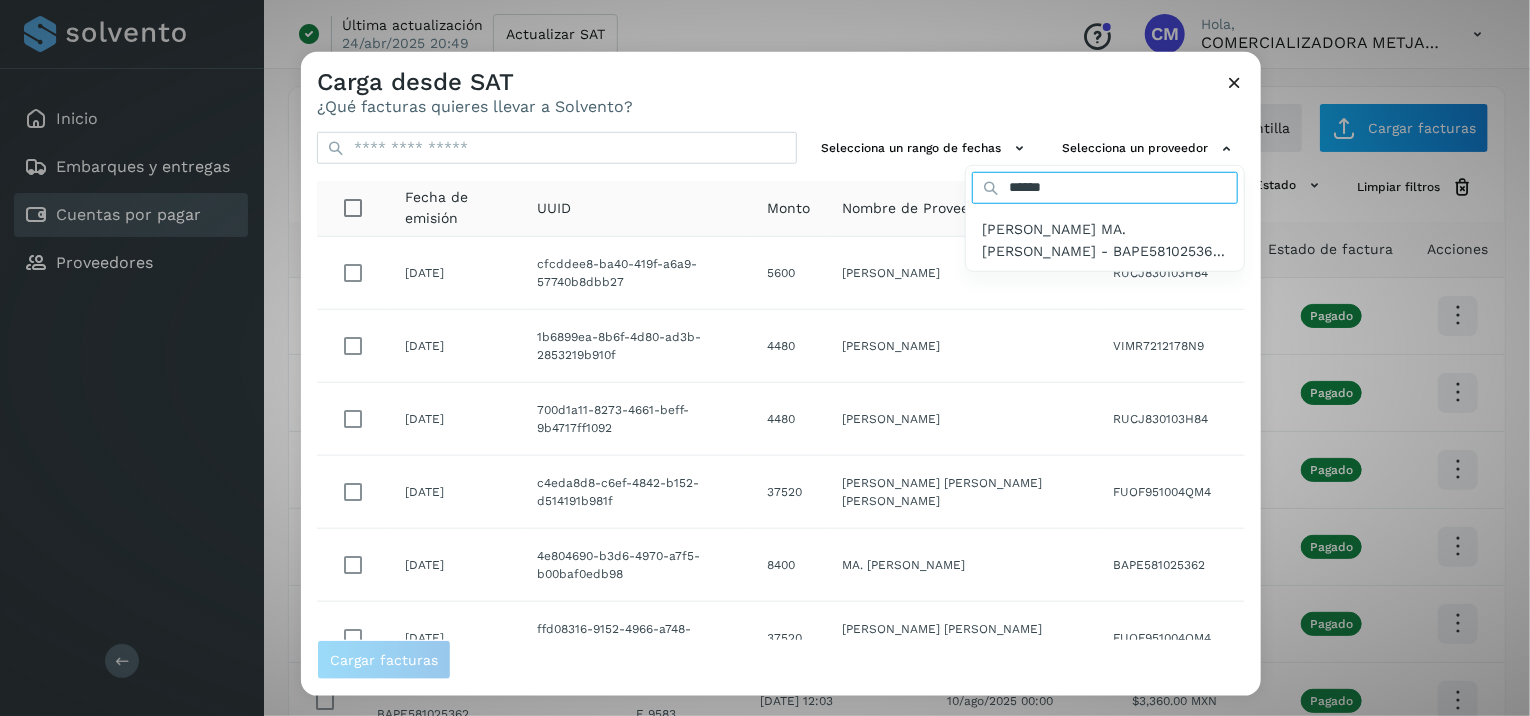 type on "*******" 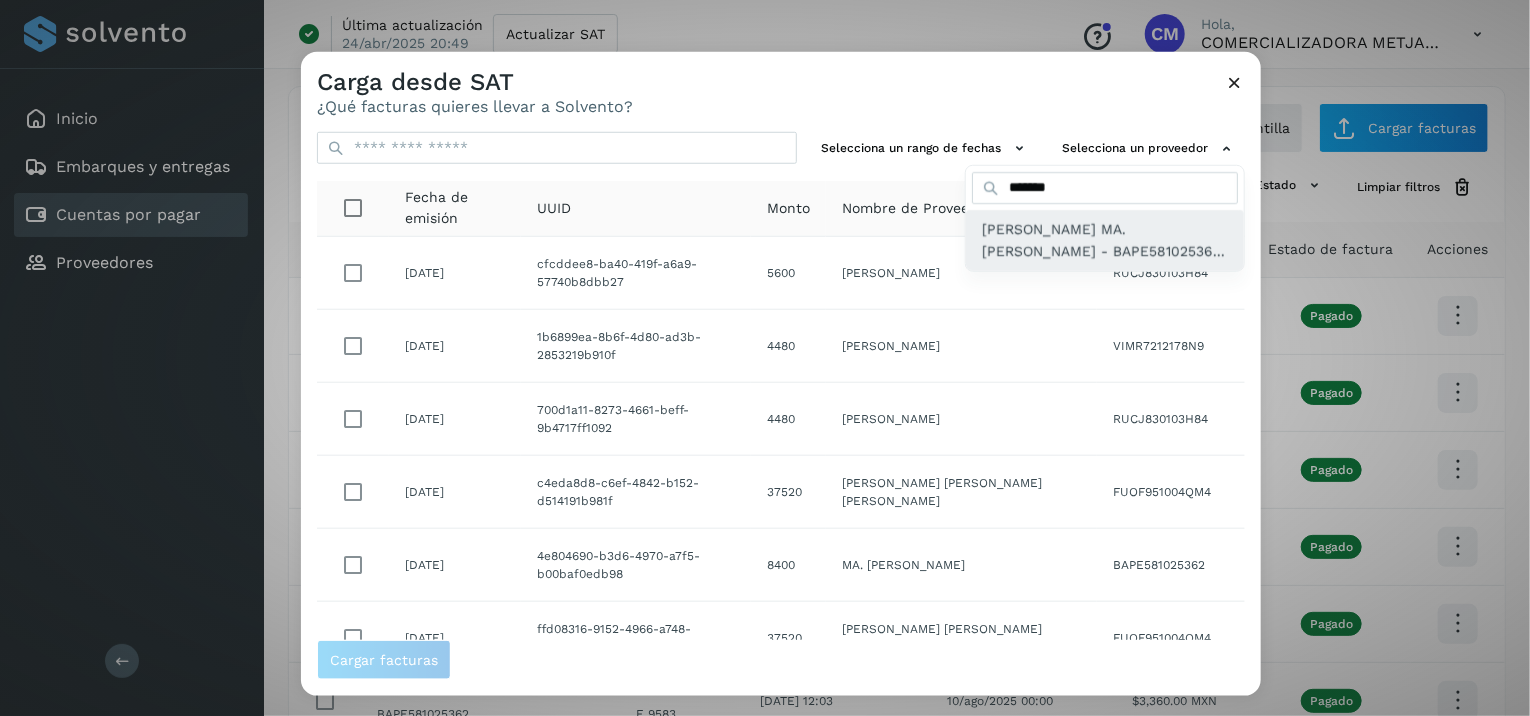 click on "[PERSON_NAME] MA. [PERSON_NAME] - BAPE58102536..." at bounding box center (1105, 240) 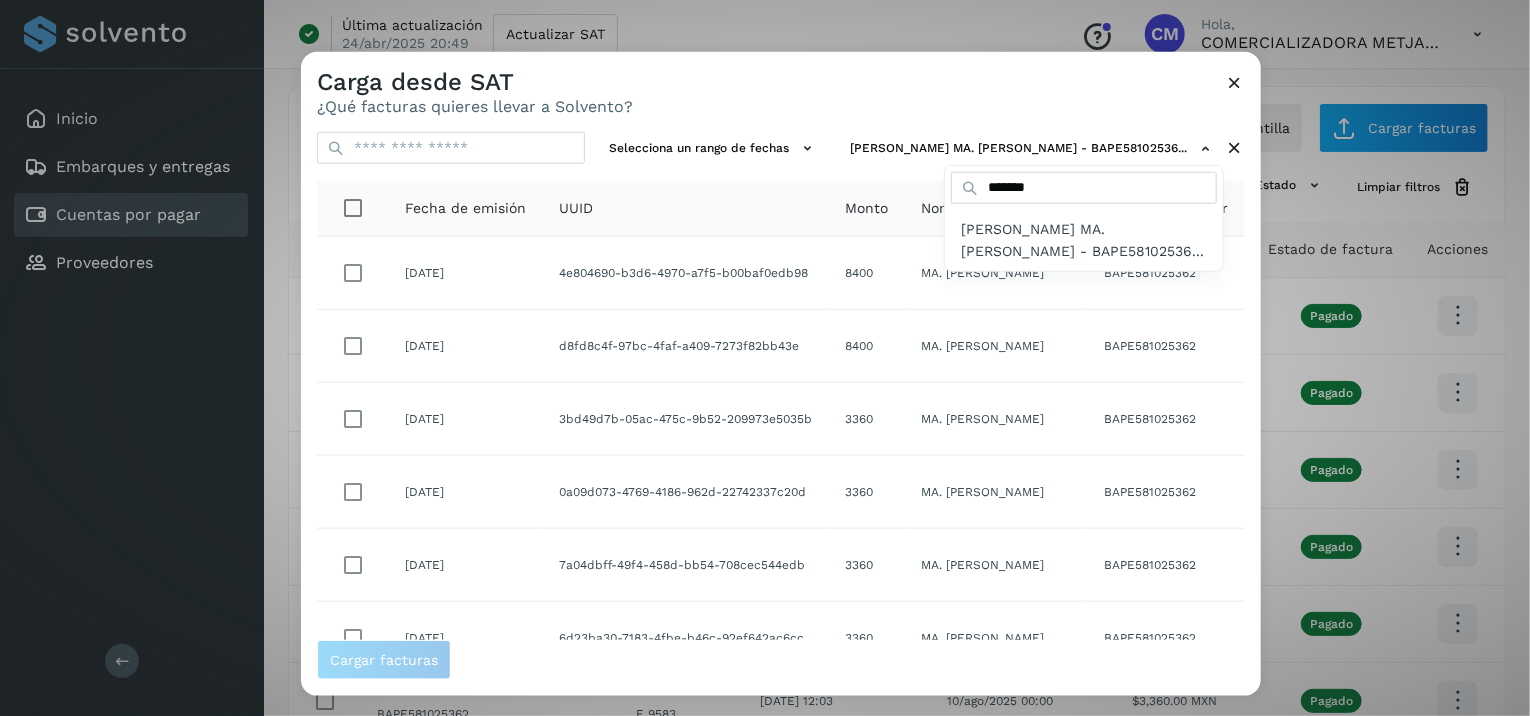 click at bounding box center [1066, 410] 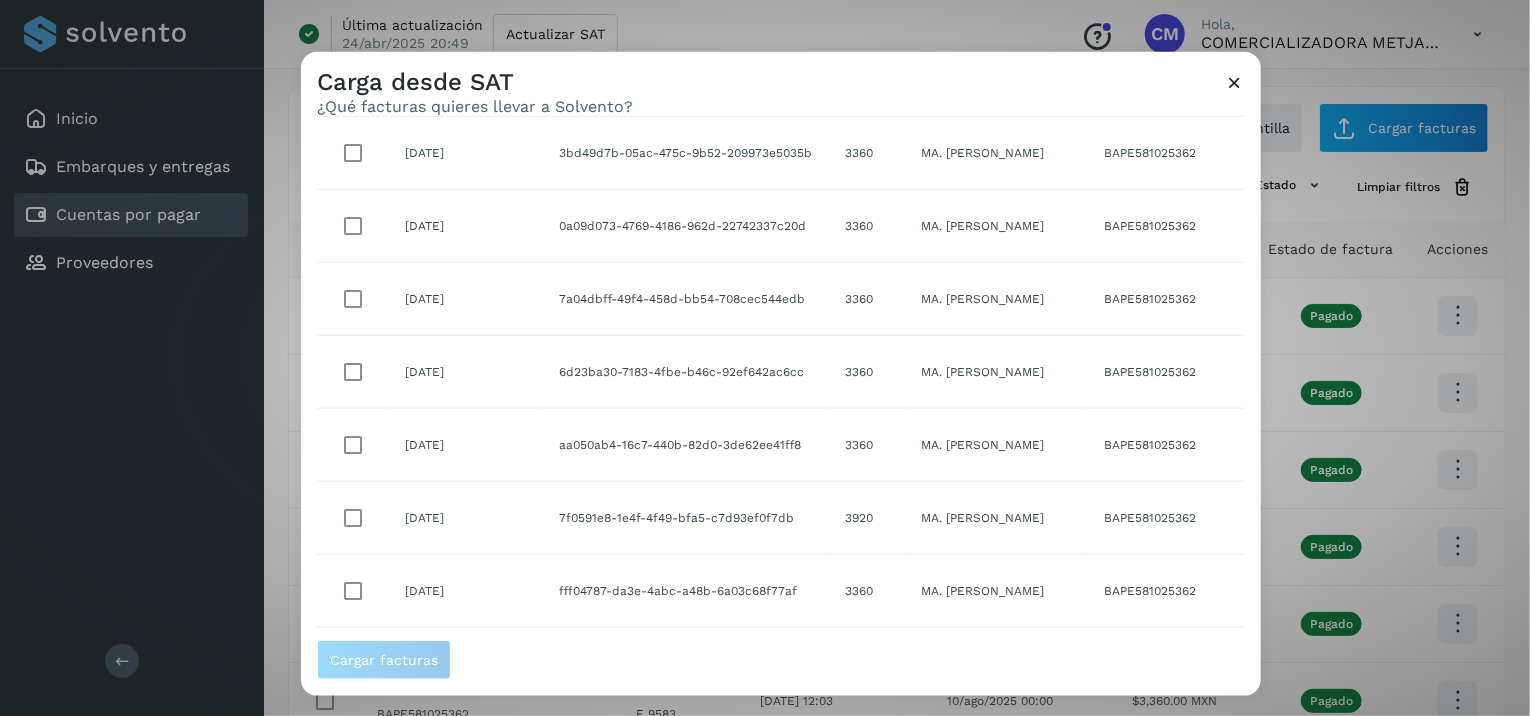 scroll, scrollTop: 377, scrollLeft: 0, axis: vertical 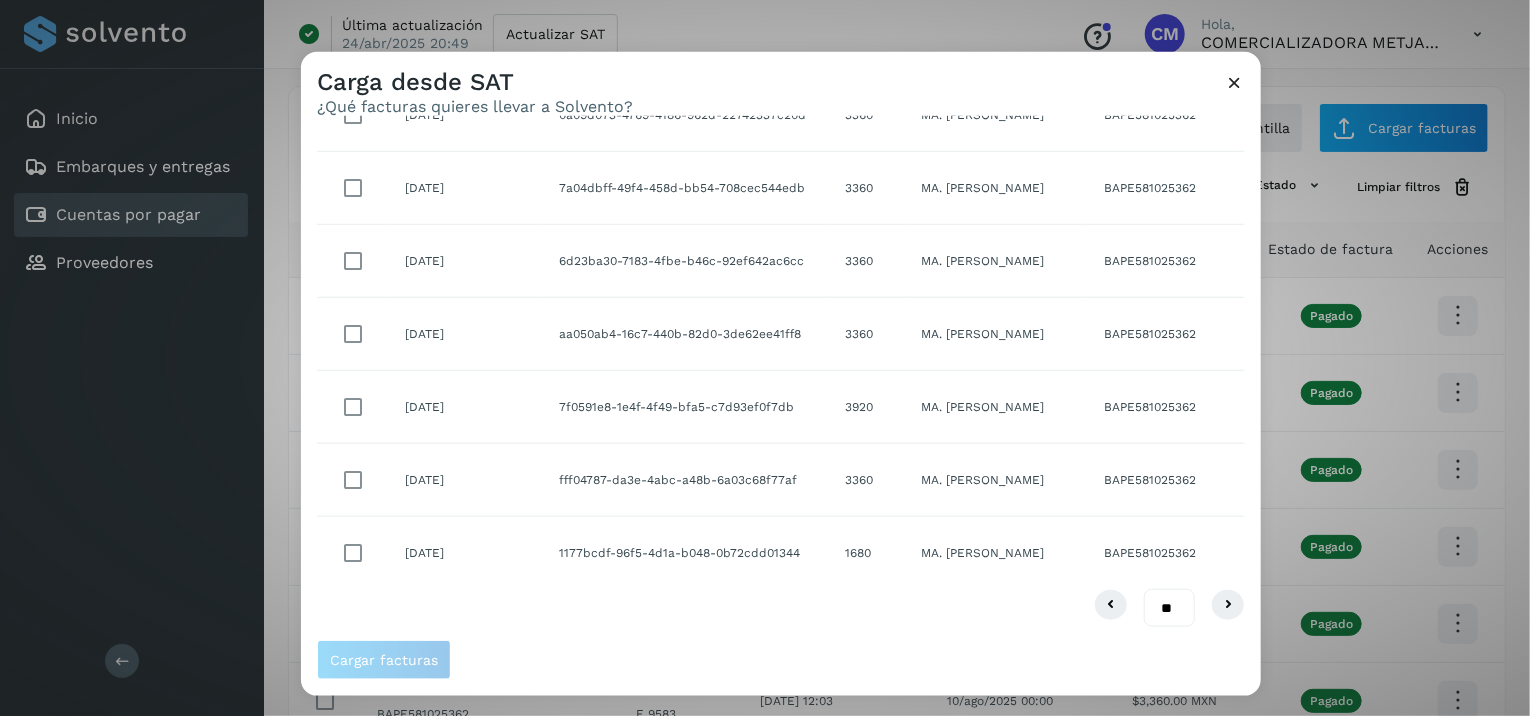 click on "** ** **" at bounding box center [1169, 608] 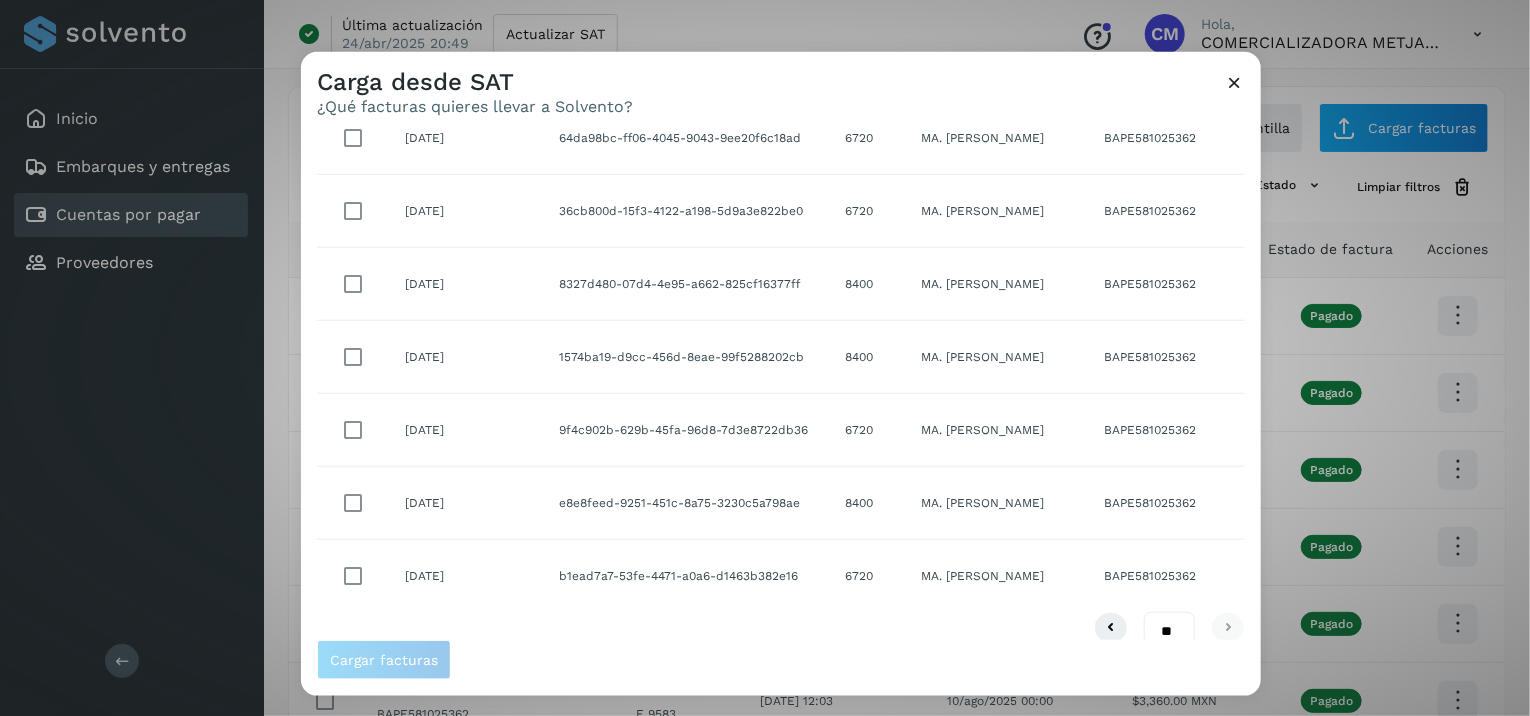 scroll, scrollTop: 1080, scrollLeft: 0, axis: vertical 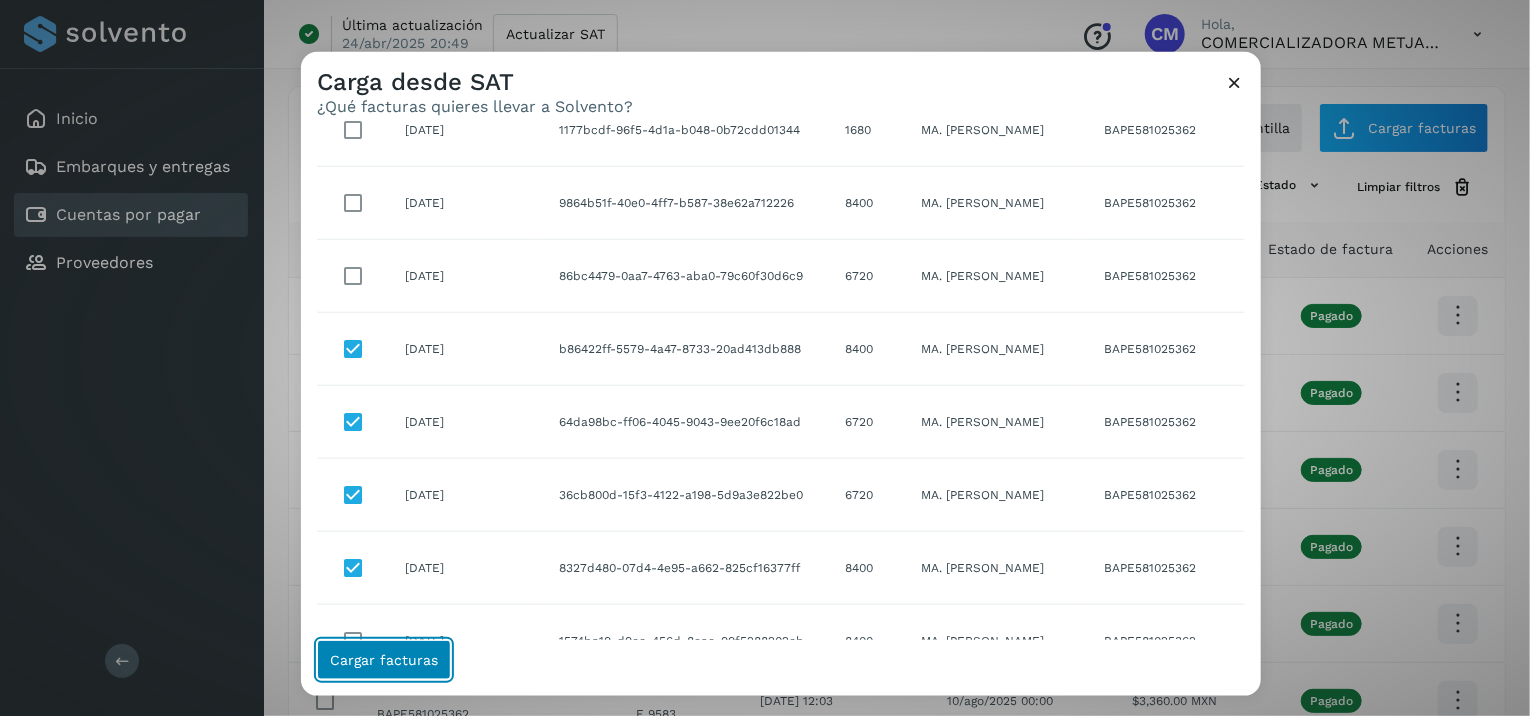 click on "Cargar facturas" 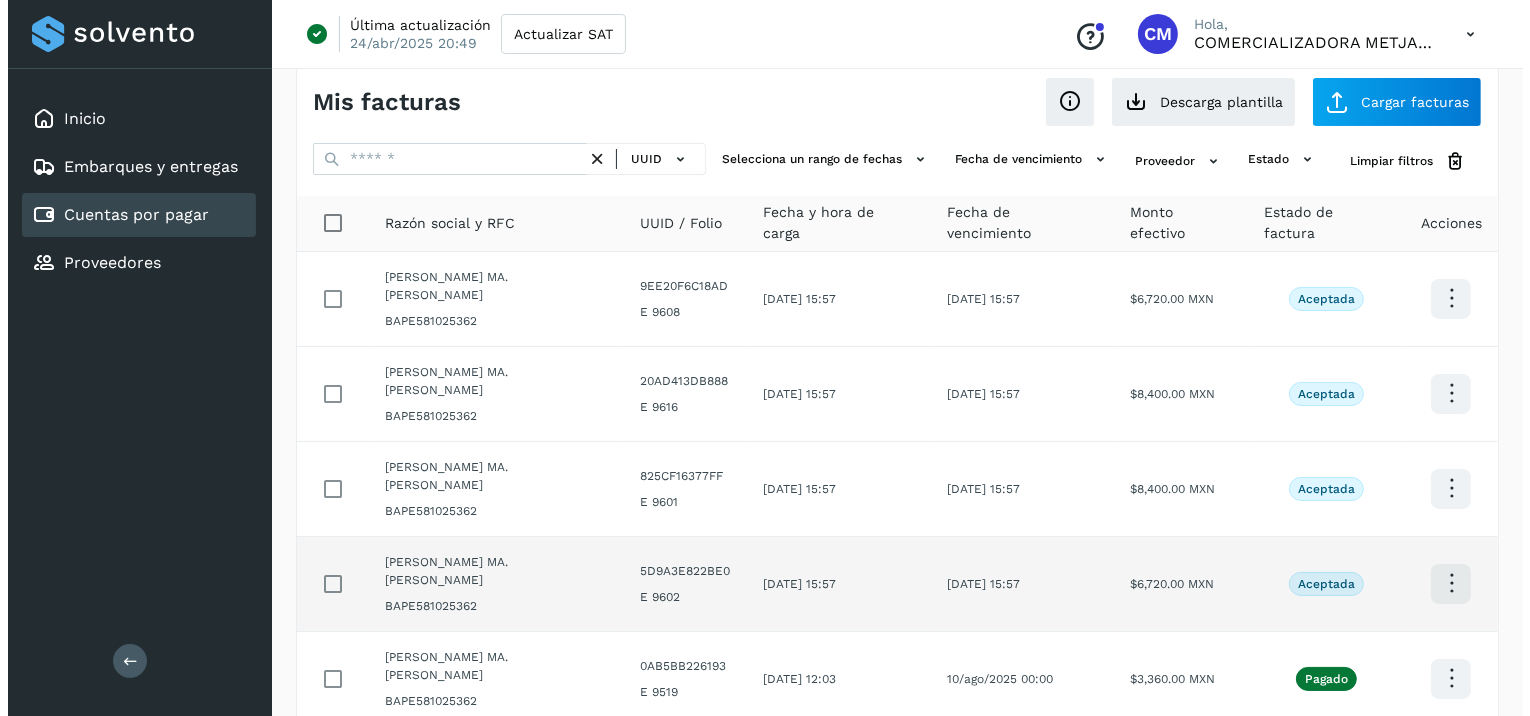 scroll, scrollTop: 23, scrollLeft: 0, axis: vertical 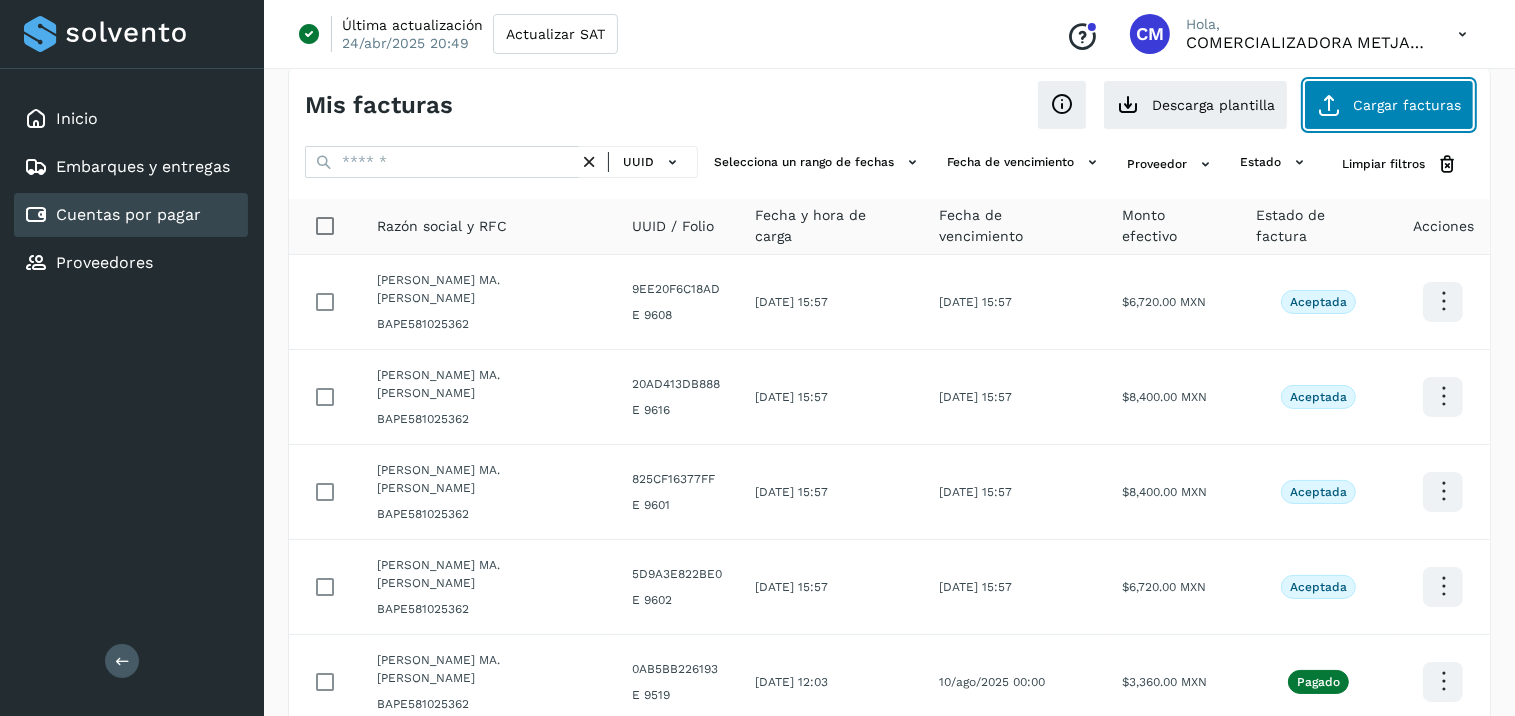 click on "Cargar facturas" 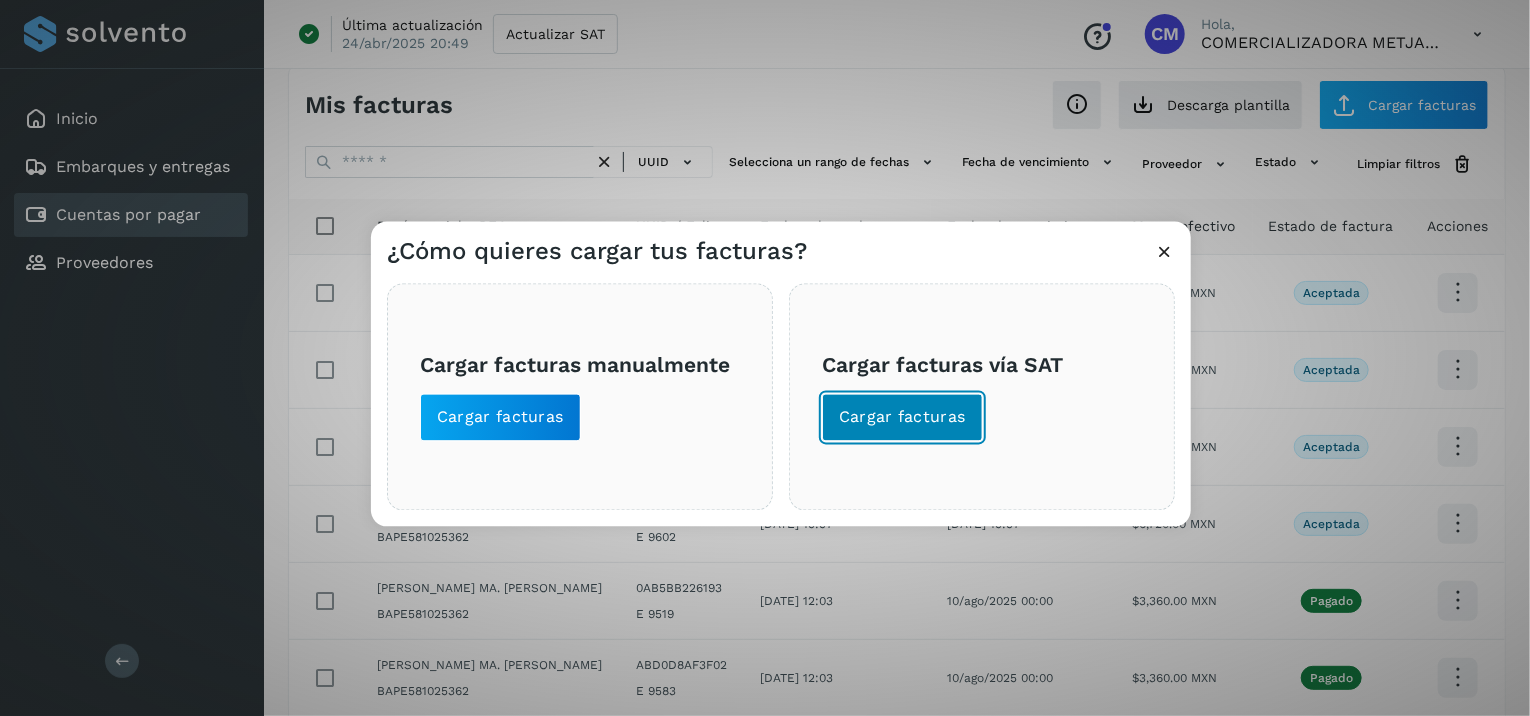 click on "Cargar facturas" 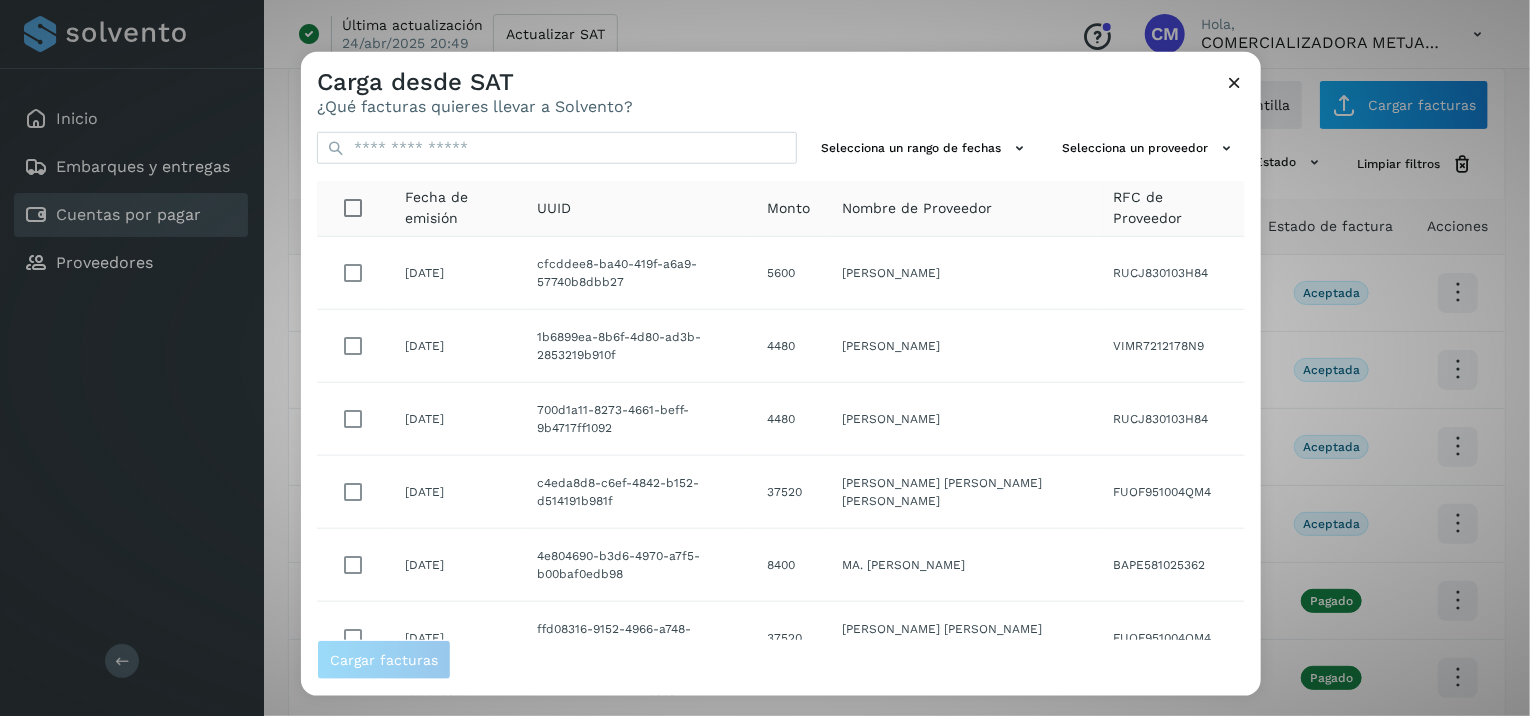 scroll, scrollTop: 377, scrollLeft: 0, axis: vertical 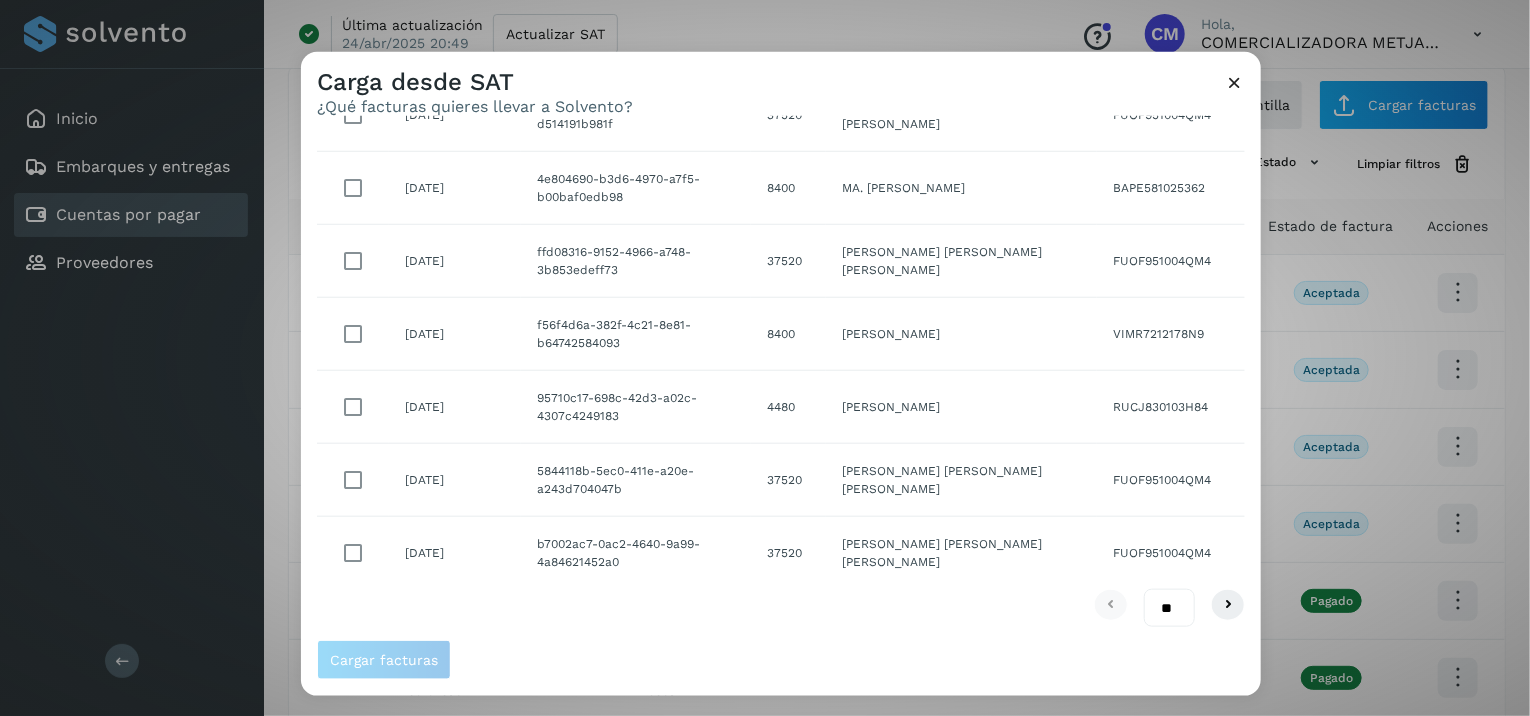 click on "** ** **" at bounding box center [1169, 608] 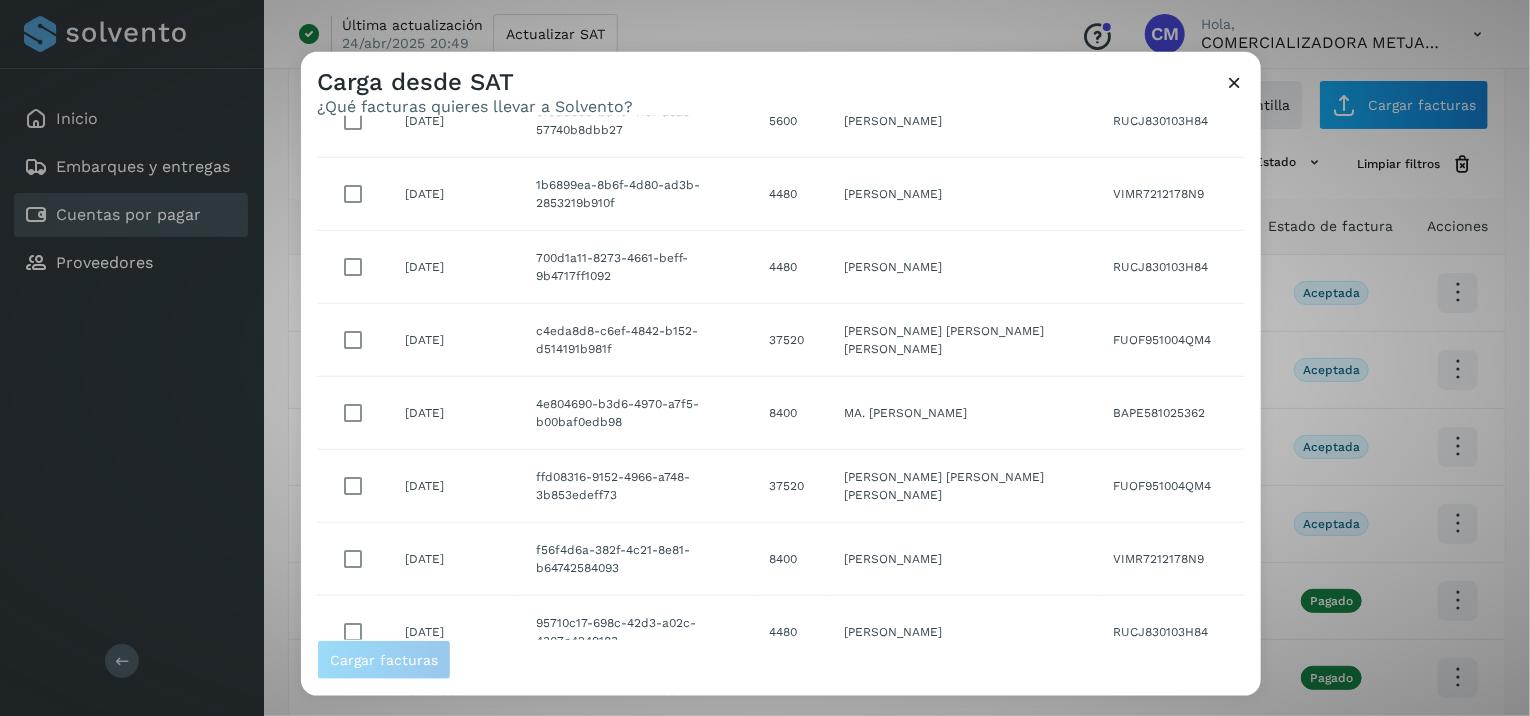 scroll, scrollTop: 0, scrollLeft: 0, axis: both 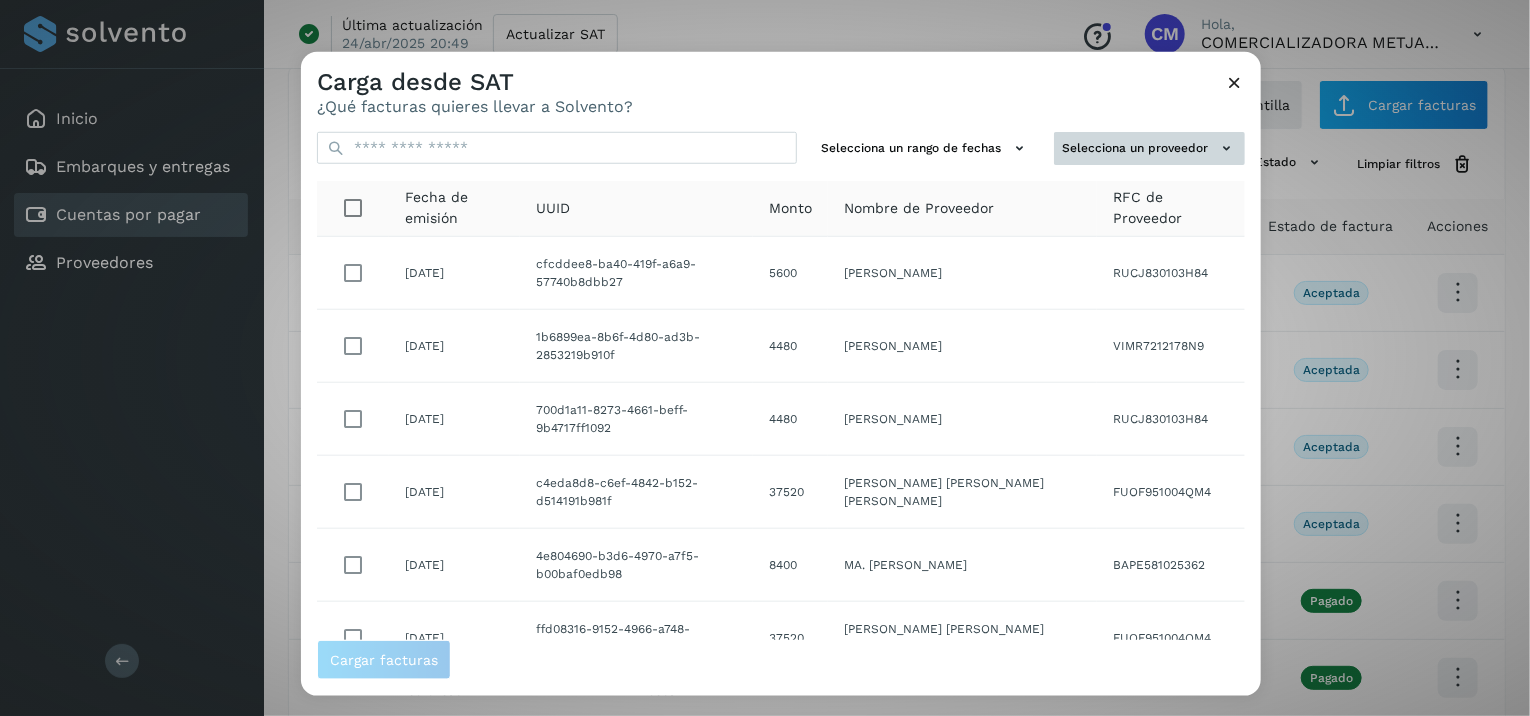 click on "Selecciona un proveedor" at bounding box center [1149, 148] 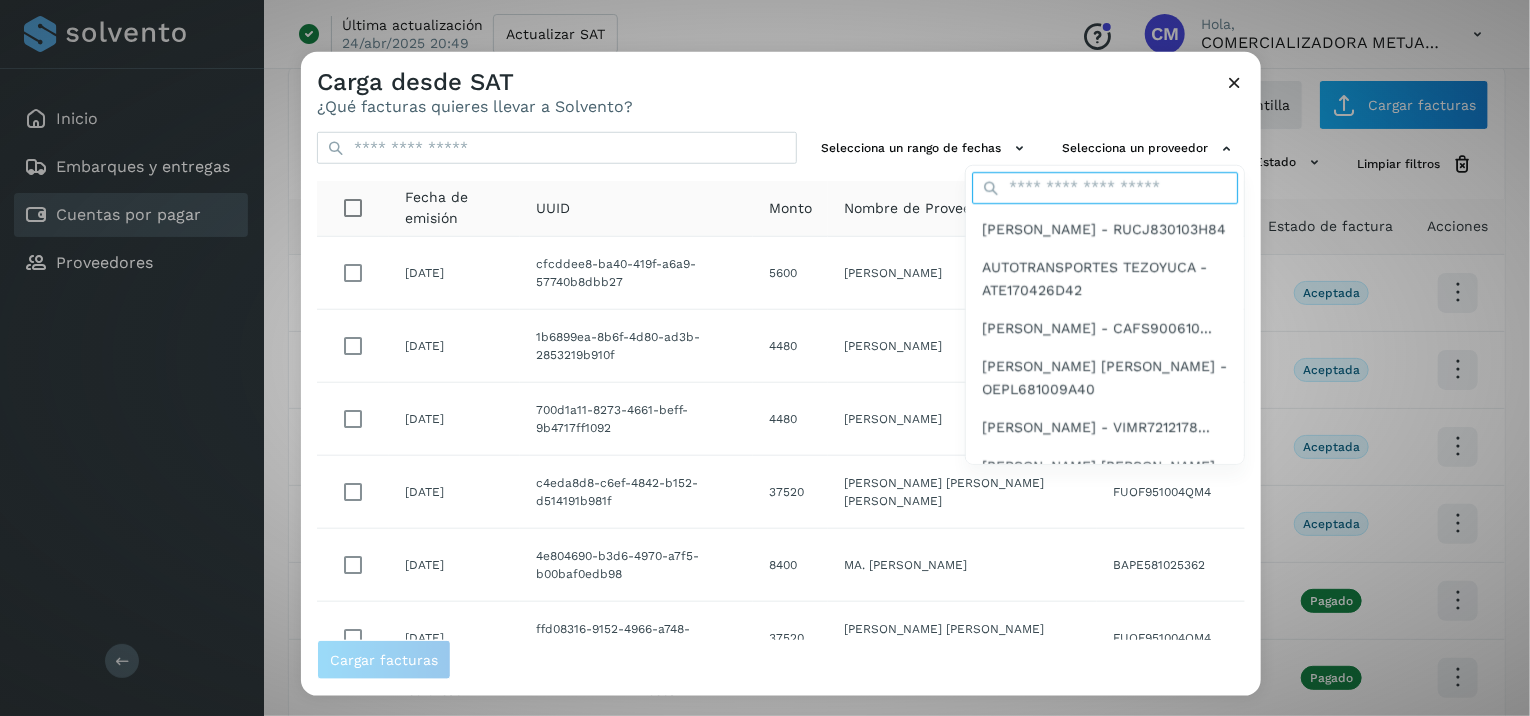 click at bounding box center (1105, 188) 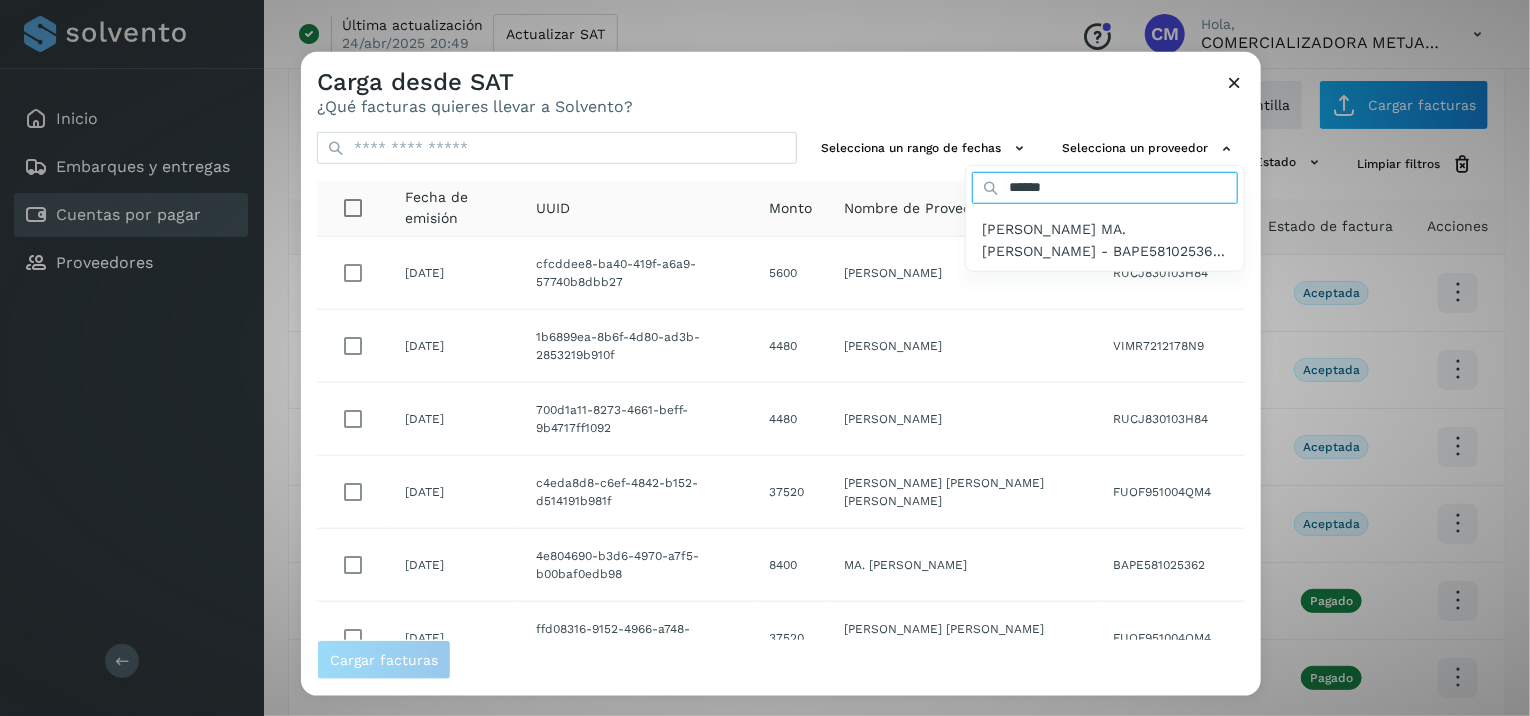 type on "*******" 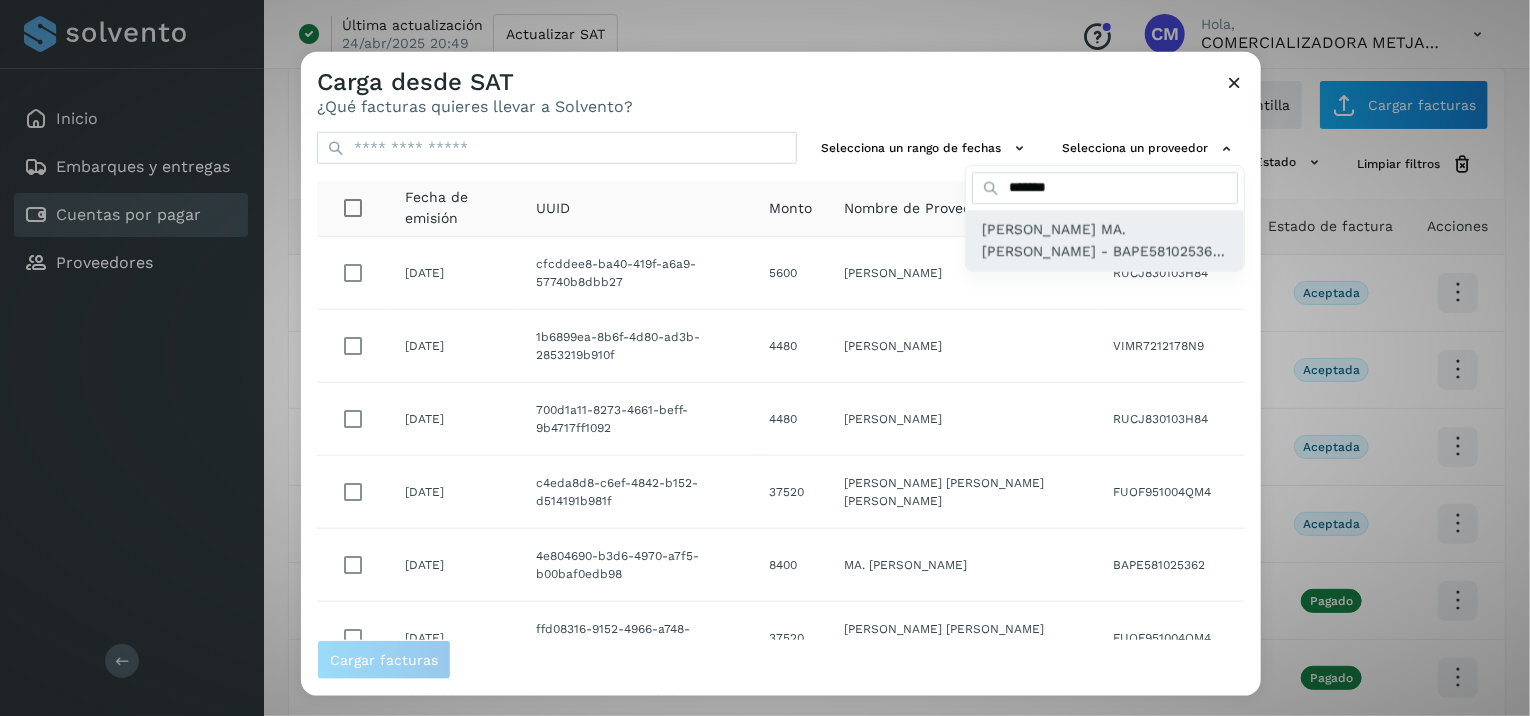 click on "[PERSON_NAME] MA. [PERSON_NAME] - BAPE58102536..." at bounding box center (1105, 240) 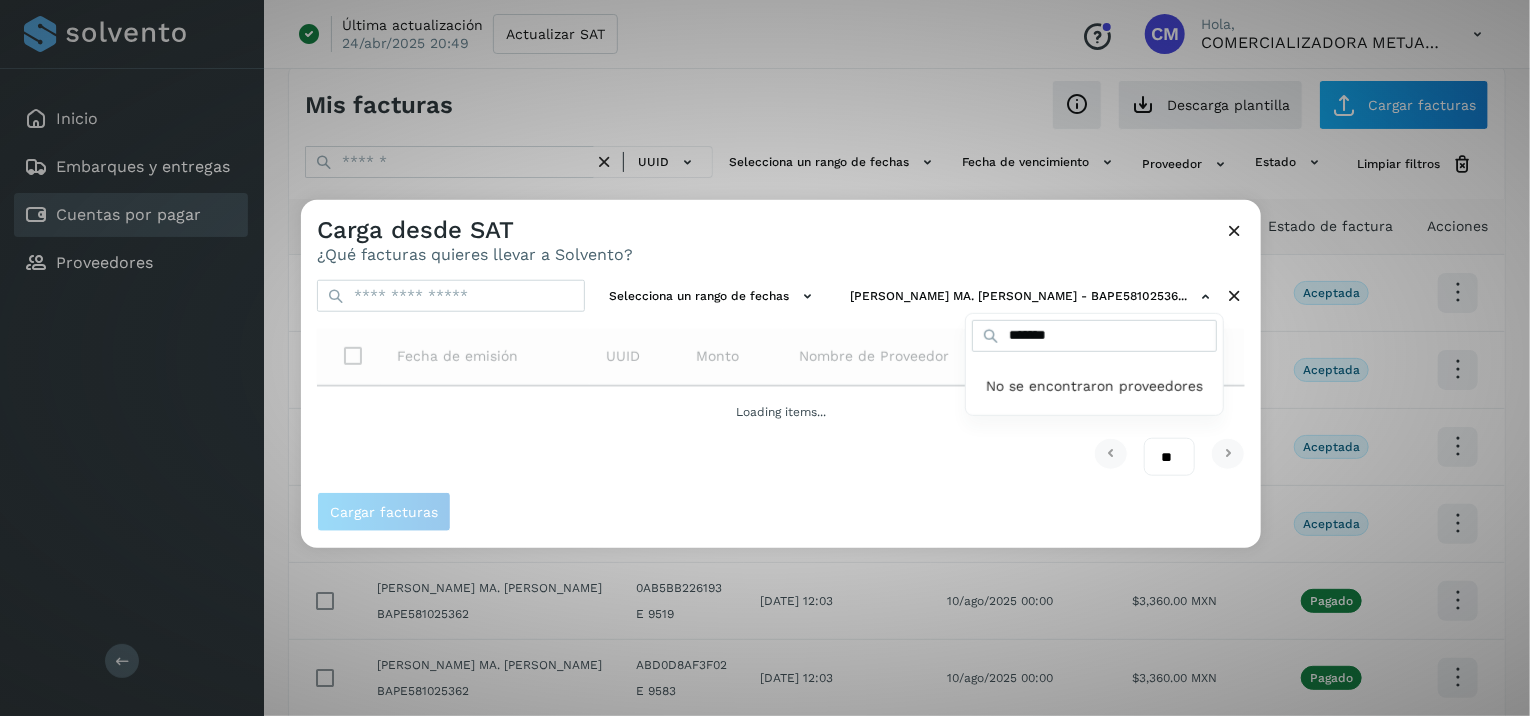click at bounding box center [1066, 558] 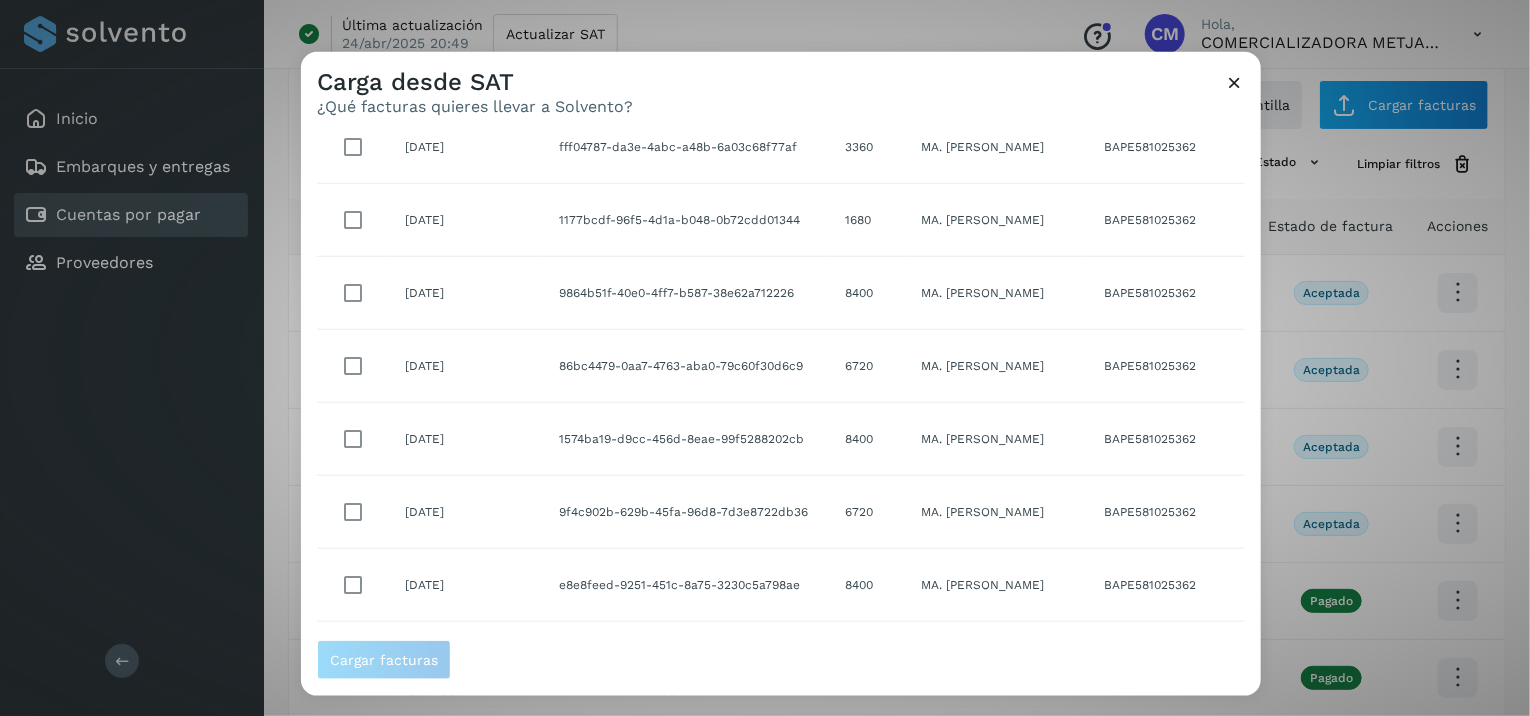 scroll, scrollTop: 712, scrollLeft: 0, axis: vertical 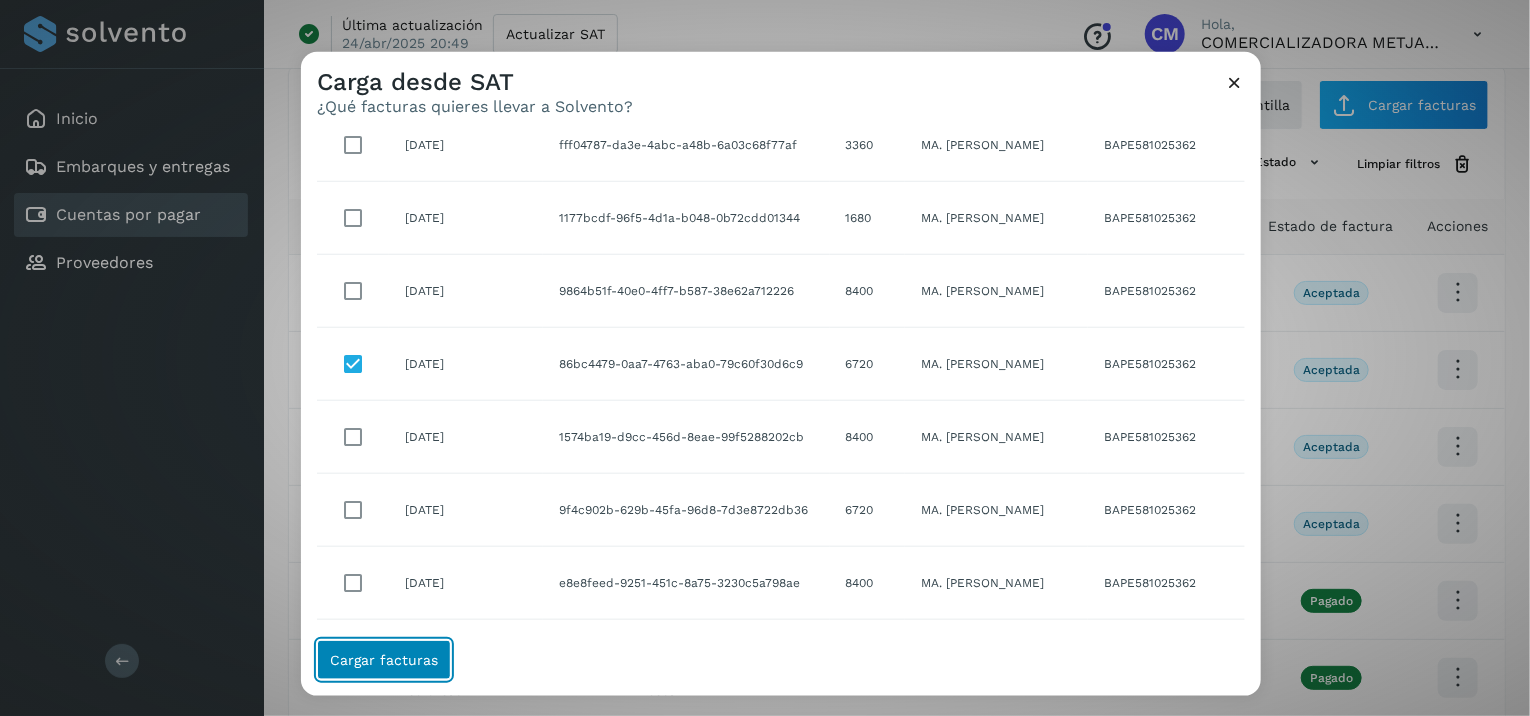 click on "Cargar facturas" at bounding box center [384, 660] 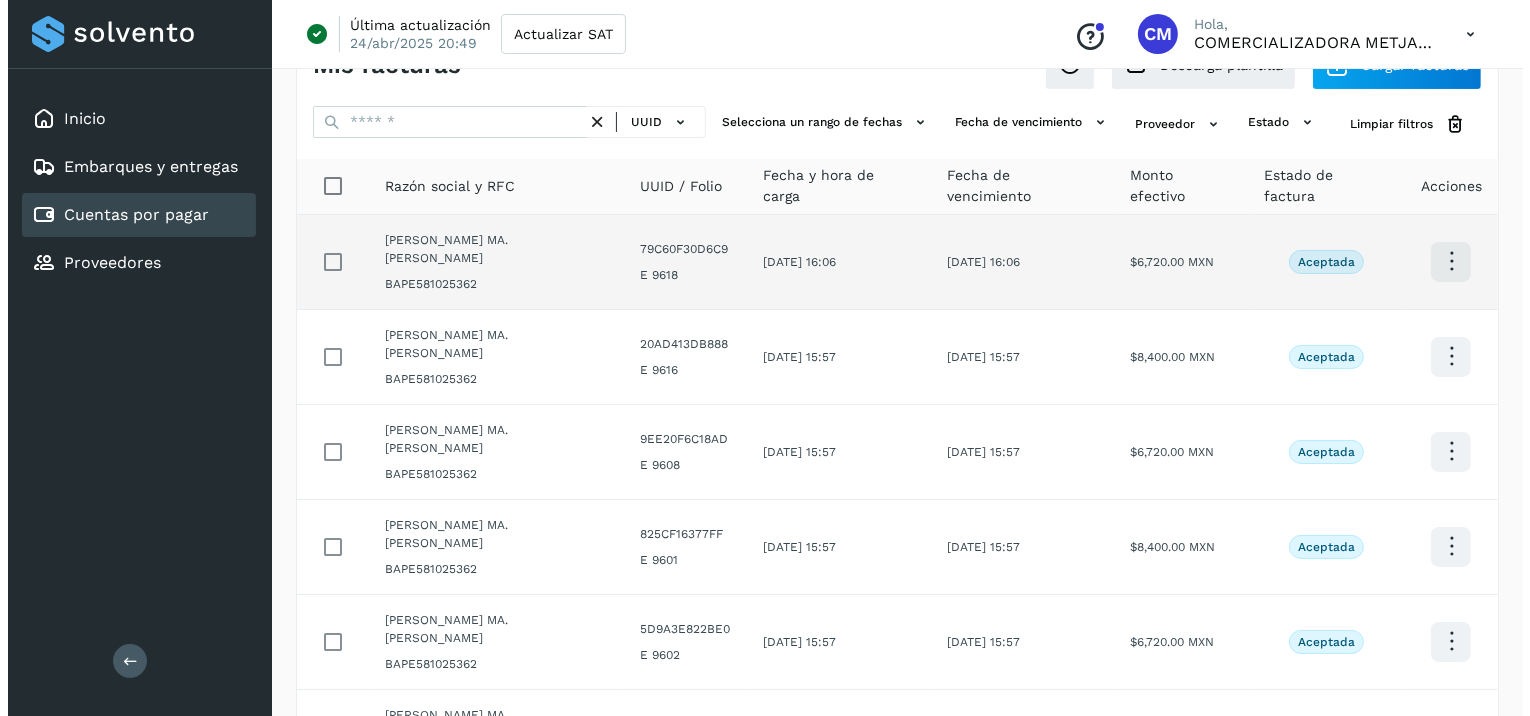 scroll, scrollTop: 0, scrollLeft: 0, axis: both 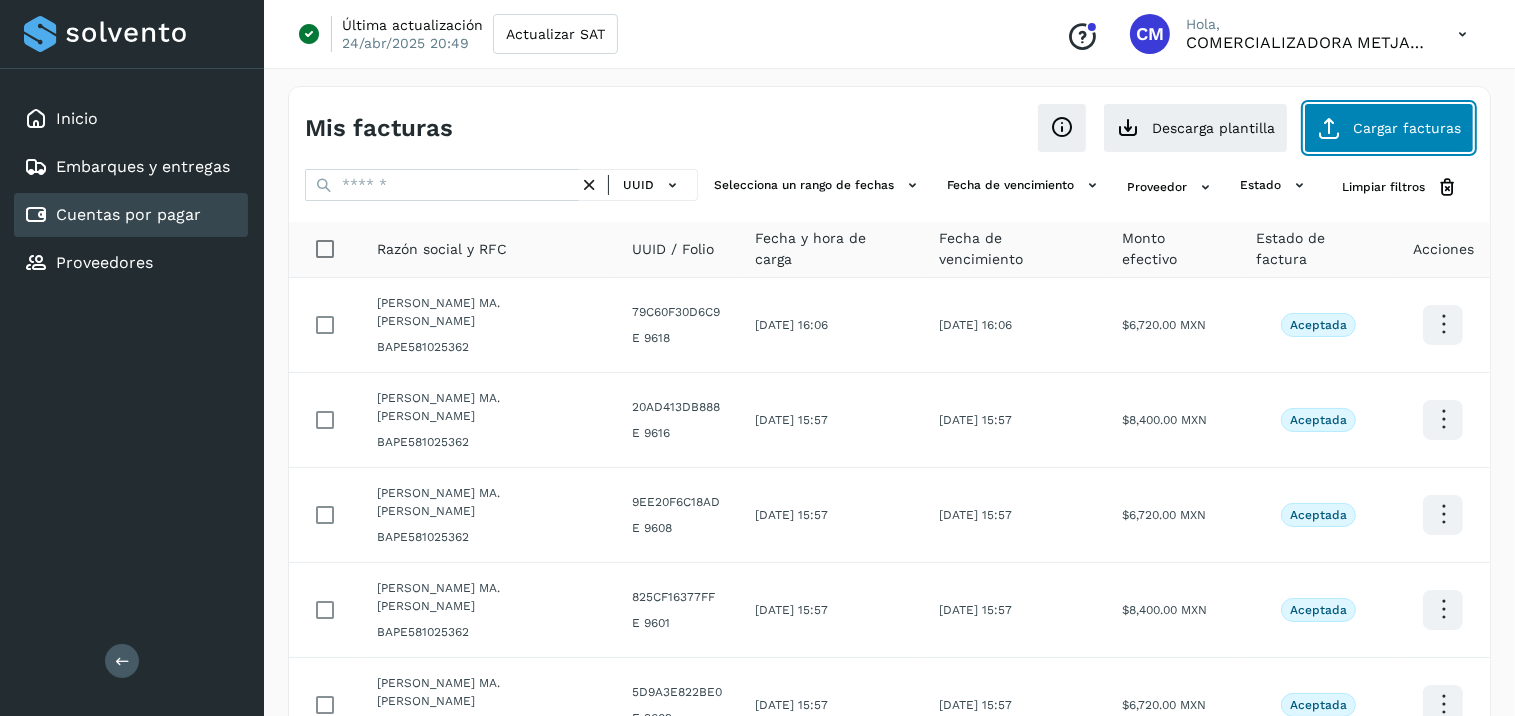 click on "Cargar facturas" 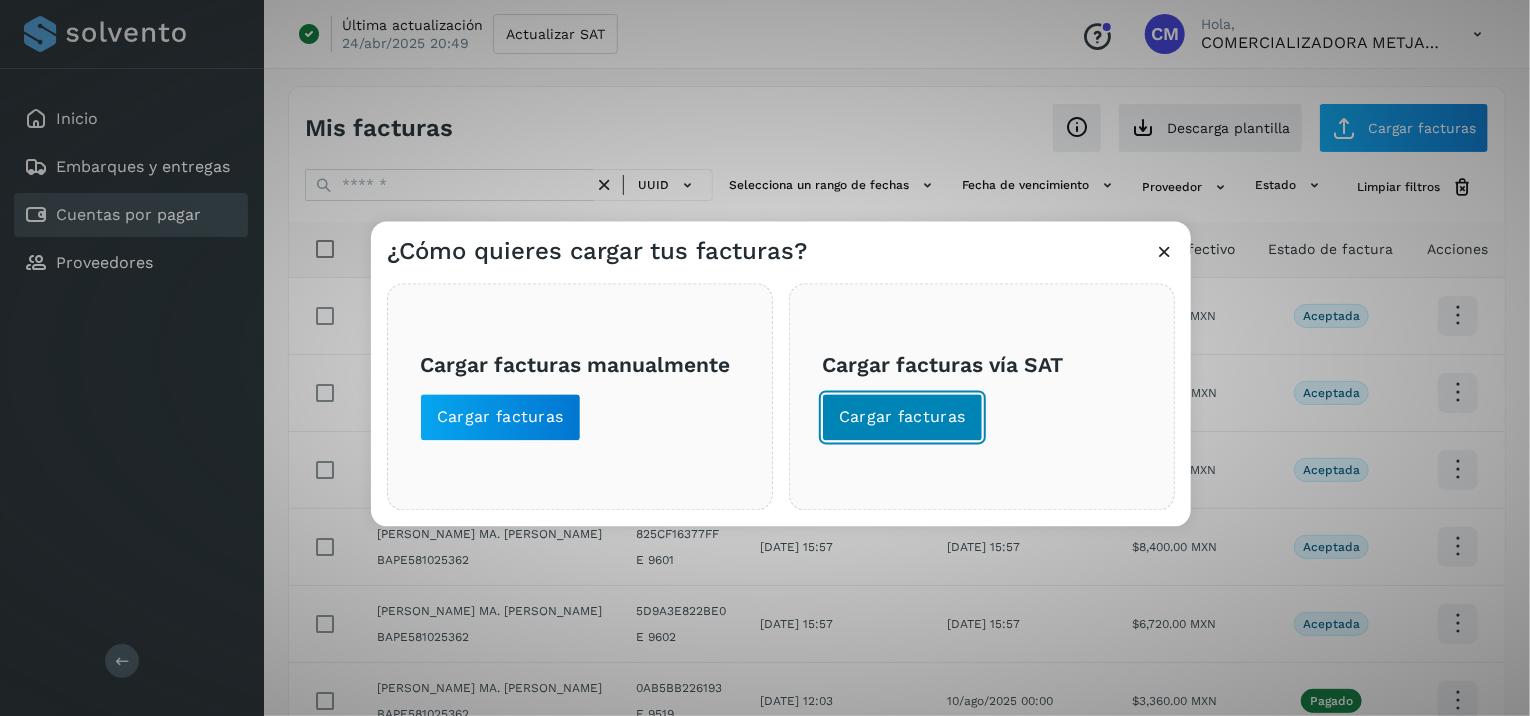 click on "Cargar facturas" at bounding box center [902, 418] 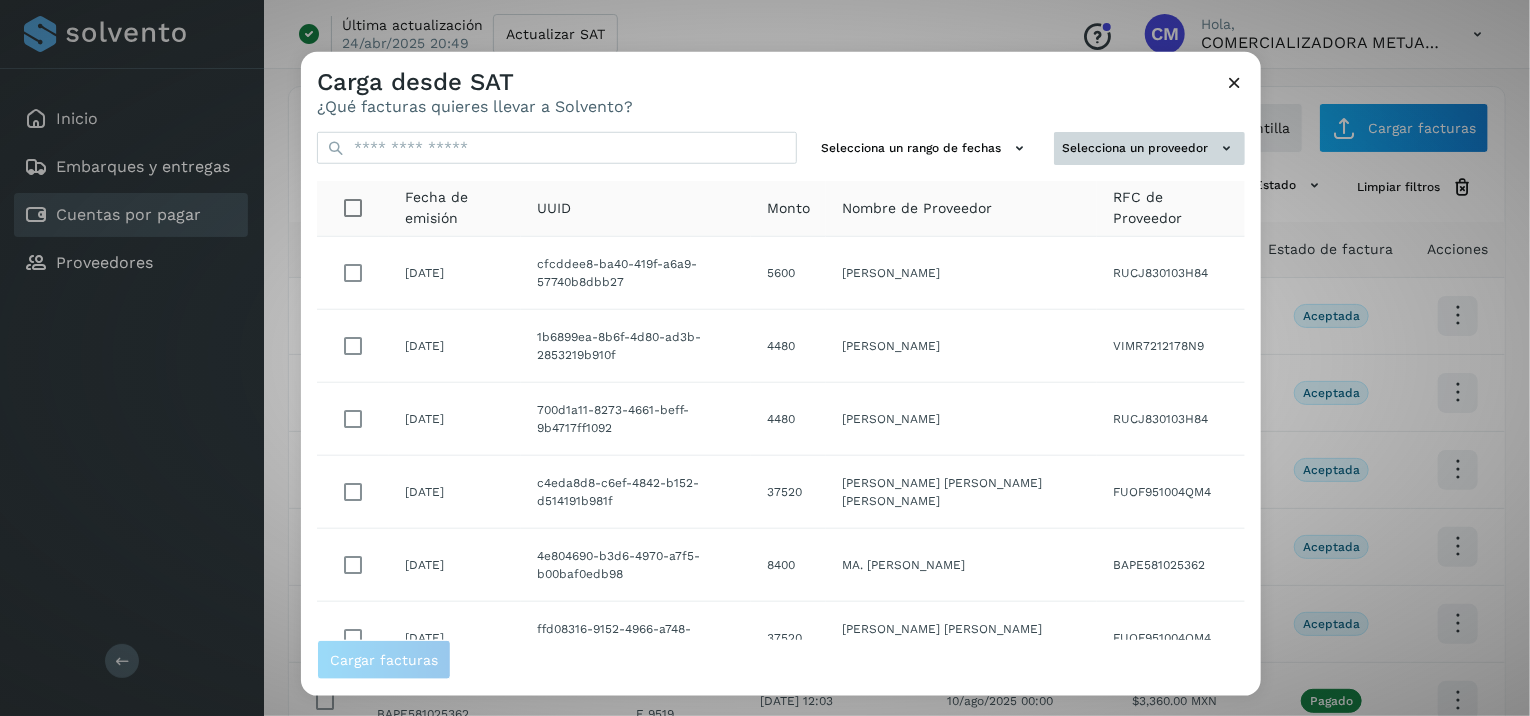 click on "Selecciona un rango de fechas  Selecciona un proveedor Fecha de emisión UUID Monto Nombre de Proveedor RFC de Proveedor [DATE] cfcddee8-ba40-419f-a6a9-57740b8dbb27 5600 [PERSON_NAME] RUCJ830103H84 [DATE] 1b6899ea-8b6f-4d80-ad3b-2853219b910f 4480 [PERSON_NAME] VIMR7212178N9 [DATE] 700d1a11-8273-4661-beff-9b4717ff1092 4480 [PERSON_NAME] RUCJ830103H84 [DATE] c4eda8d8-c6ef-4842-b152-d514191b981f 37520 [PERSON_NAME] [PERSON_NAME] [PERSON_NAME] FUOF951004QM4 [DATE] 4e804690-b3d6-4970-a7f5-b00baf0edb98 8400 MA. [PERSON_NAME] BAPE581025362 [DATE] ffd08316-9152-4966-a748-3b853edeff73 37520 [PERSON_NAME] [PERSON_NAME] [PERSON_NAME] FUOF951004QM4 [DATE] f56f4d6a-382f-4c21-8e81-b64742584093 8400 [PERSON_NAME] VIMR7212178N9 [DATE] 95710c17-698c-42d3-a02c-4307c4249183 4480 [PERSON_NAME] RUCJ830103H84 [DATE] 5844118b-5ec0-411e-a20e-a243d704047b 37520 [PERSON_NAME] [PERSON_NAME] [PERSON_NAME] FUOF951004QM4 [DATE] b7002ac7-0ac2-4640-9a99-4a84621452a0" at bounding box center (781, 378) 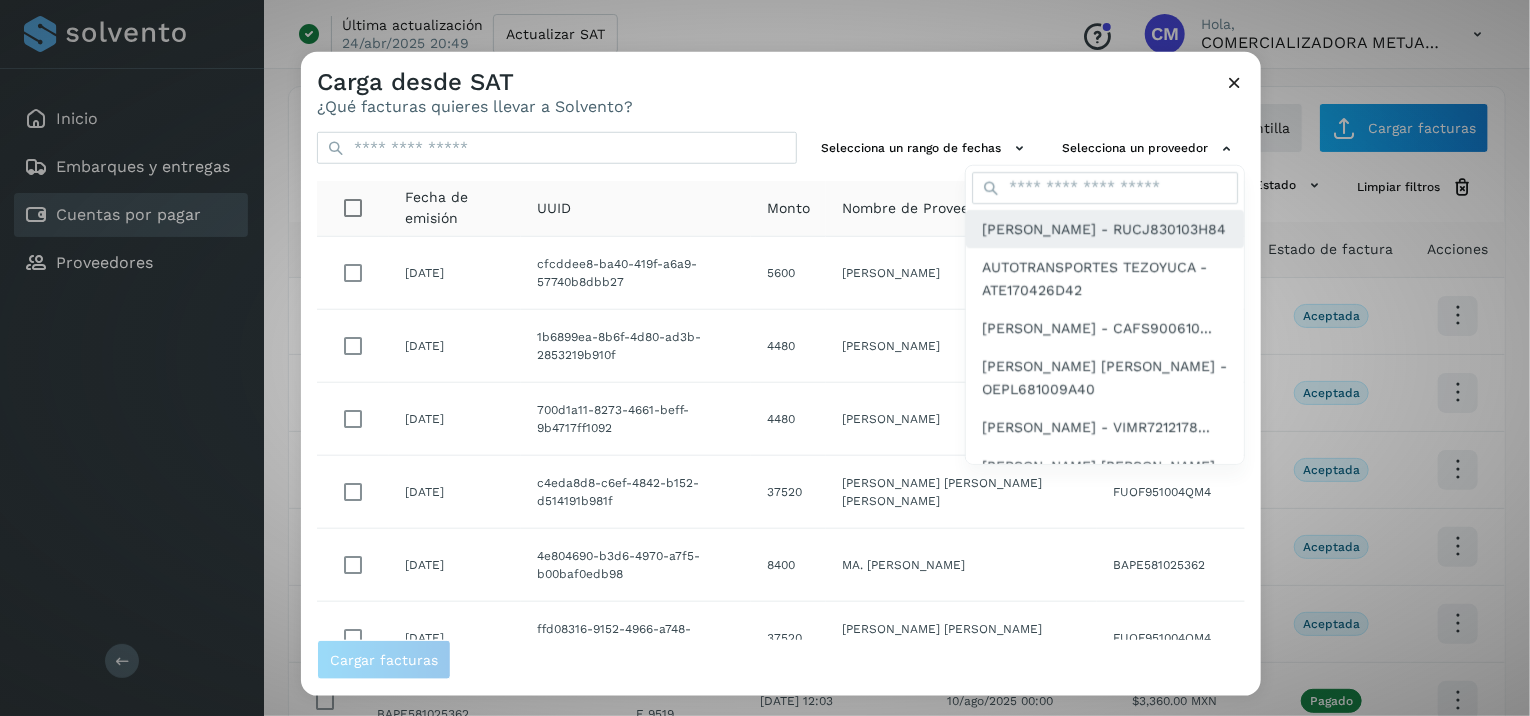 click on "[PERSON_NAME] - RUCJ830103H84" at bounding box center [1104, 229] 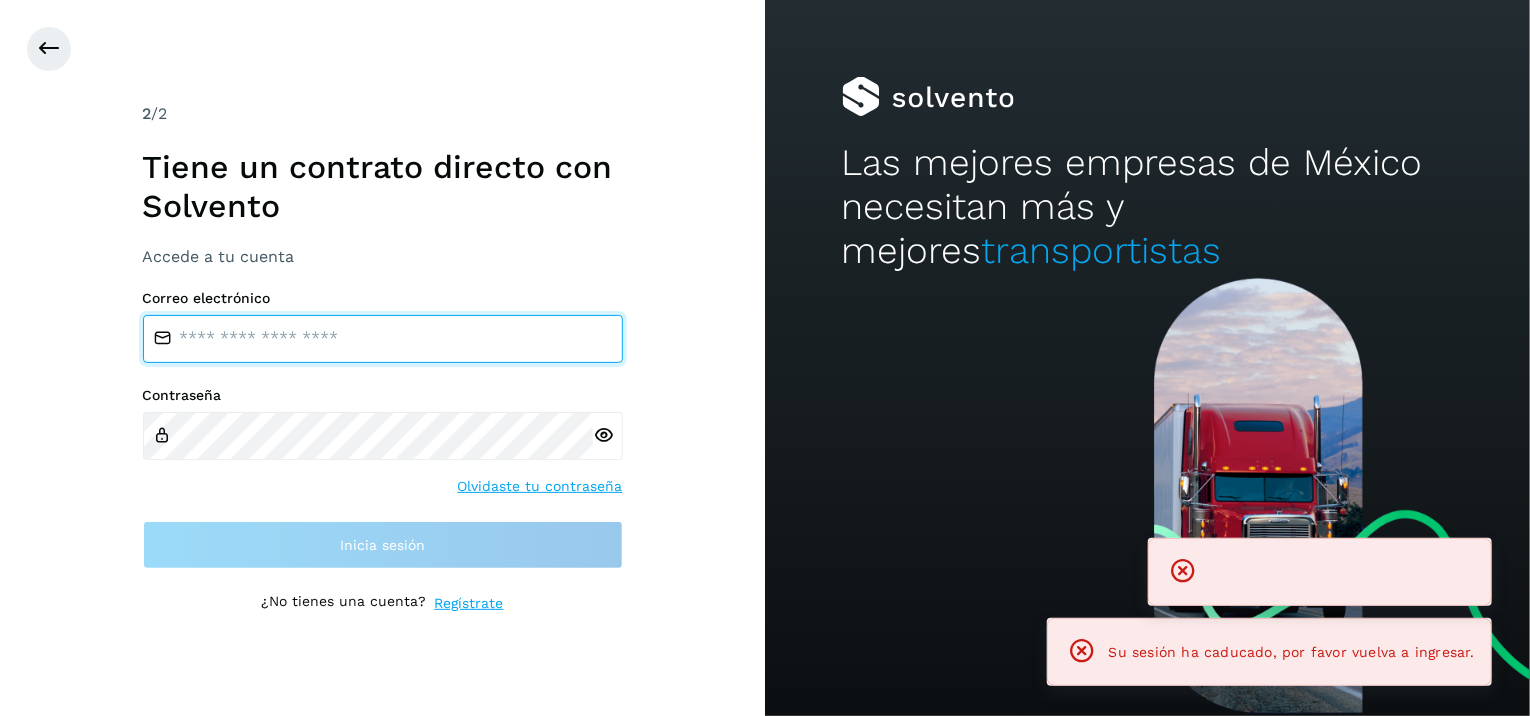 type on "**********" 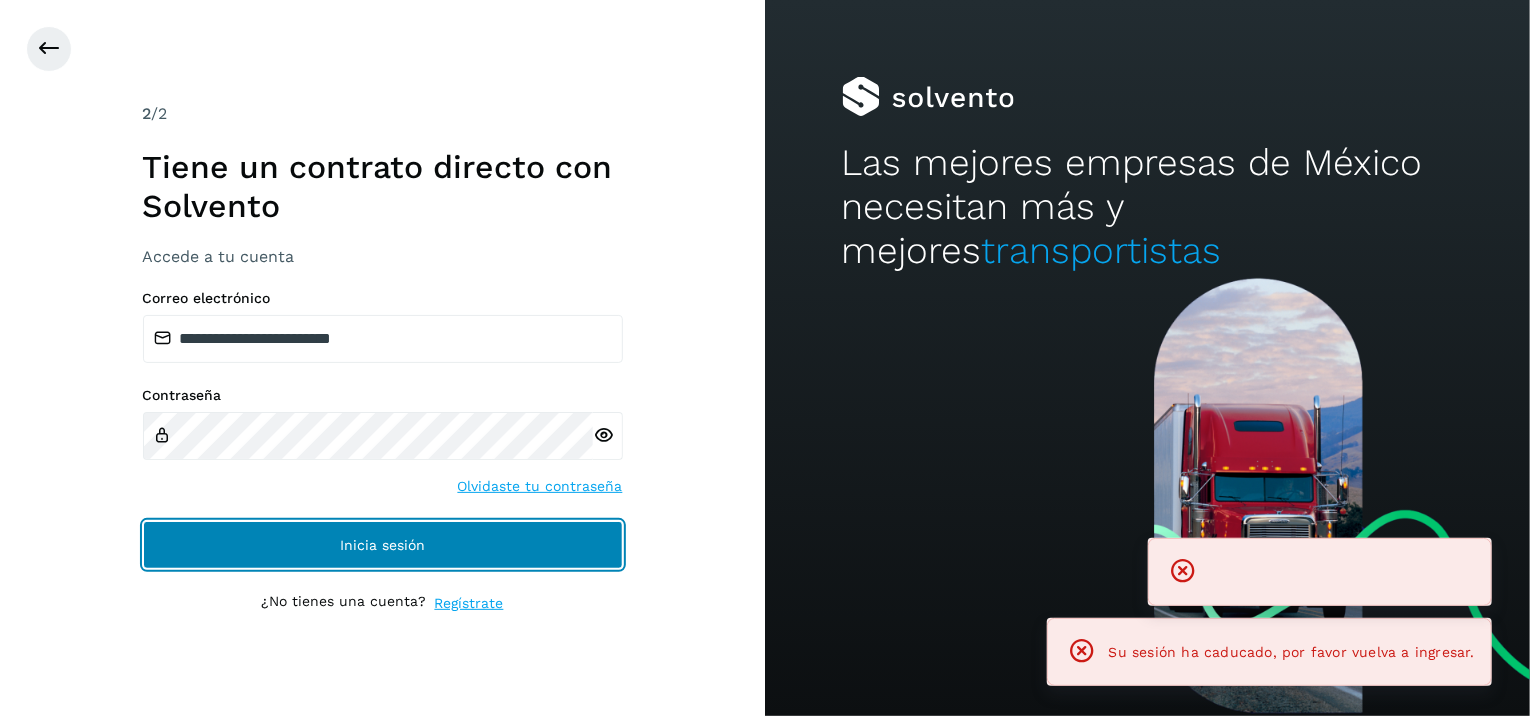 click on "Inicia sesión" at bounding box center (383, 545) 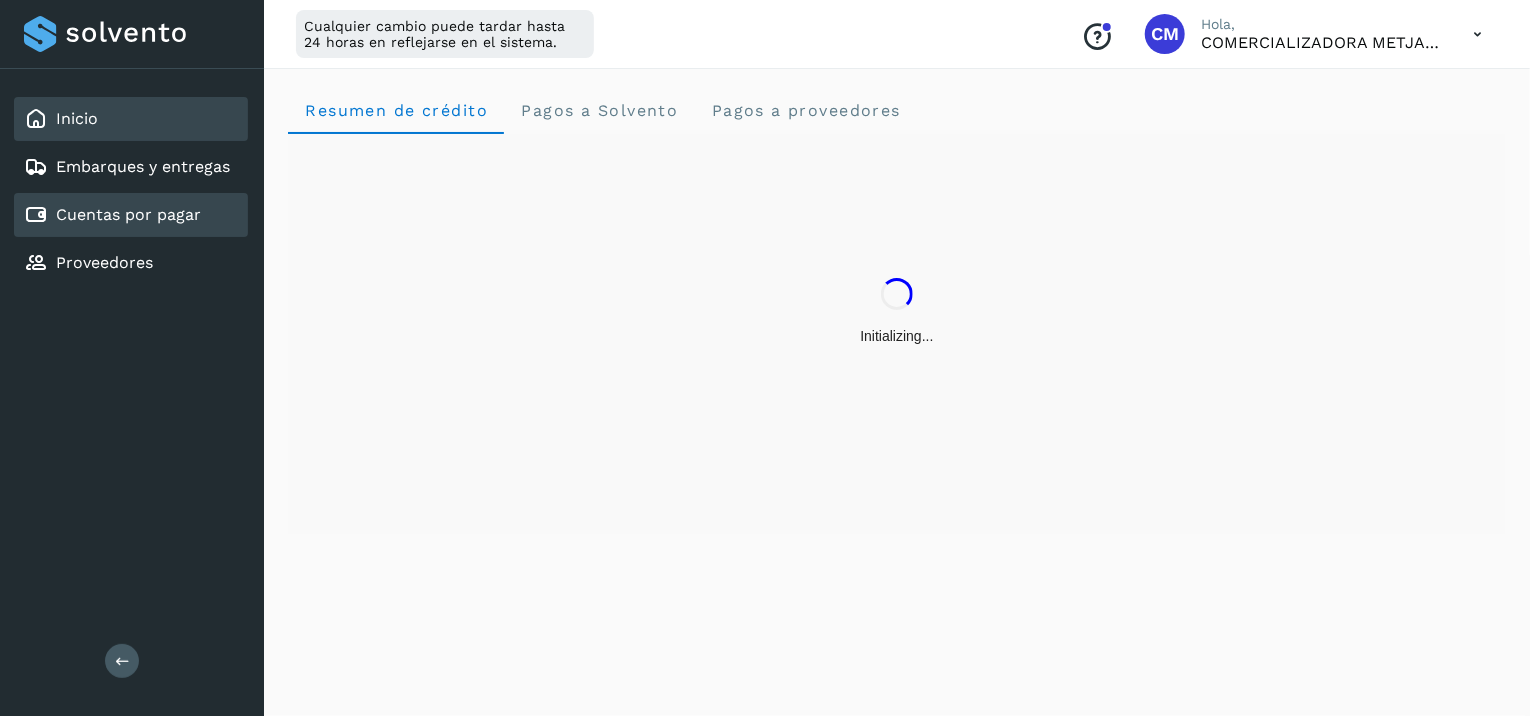 click on "Cuentas por pagar" at bounding box center [128, 214] 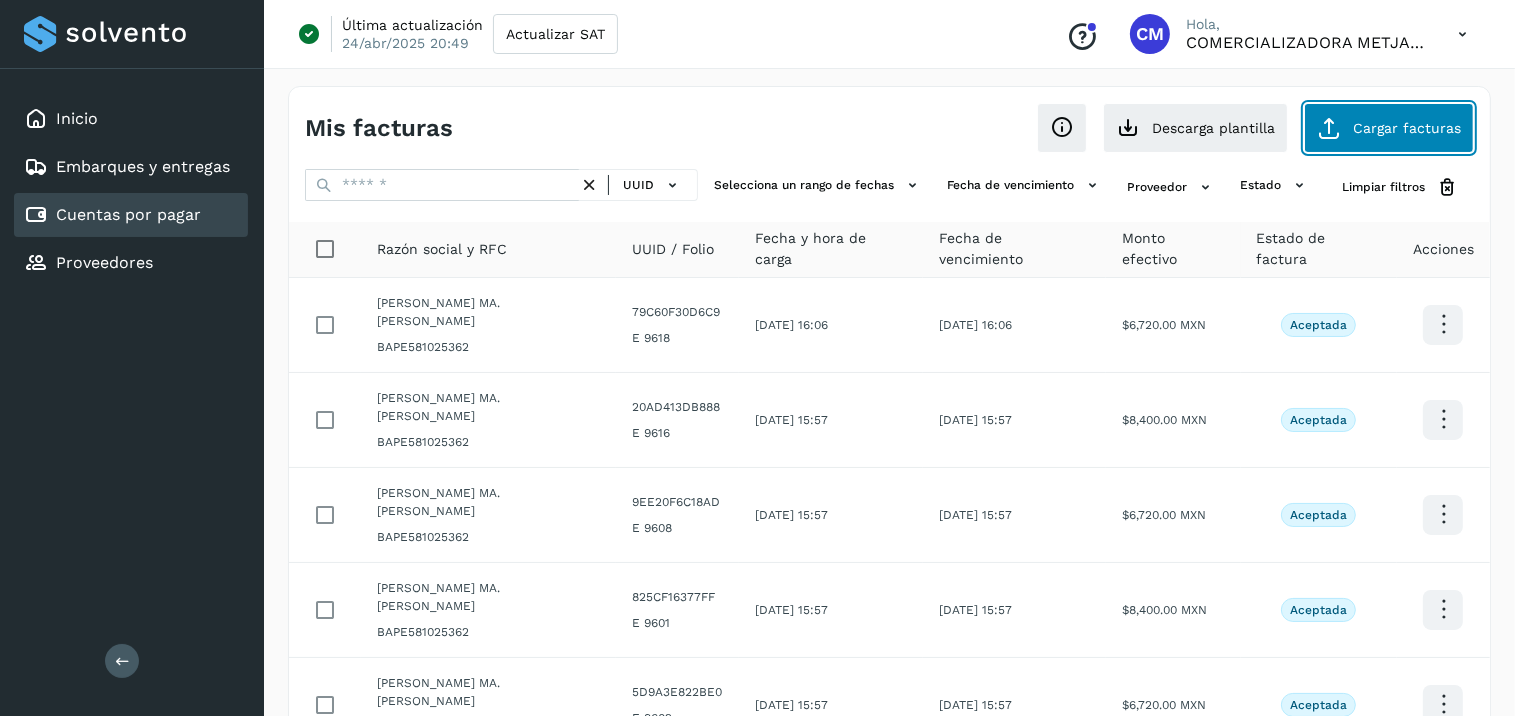 click on "Cargar facturas" 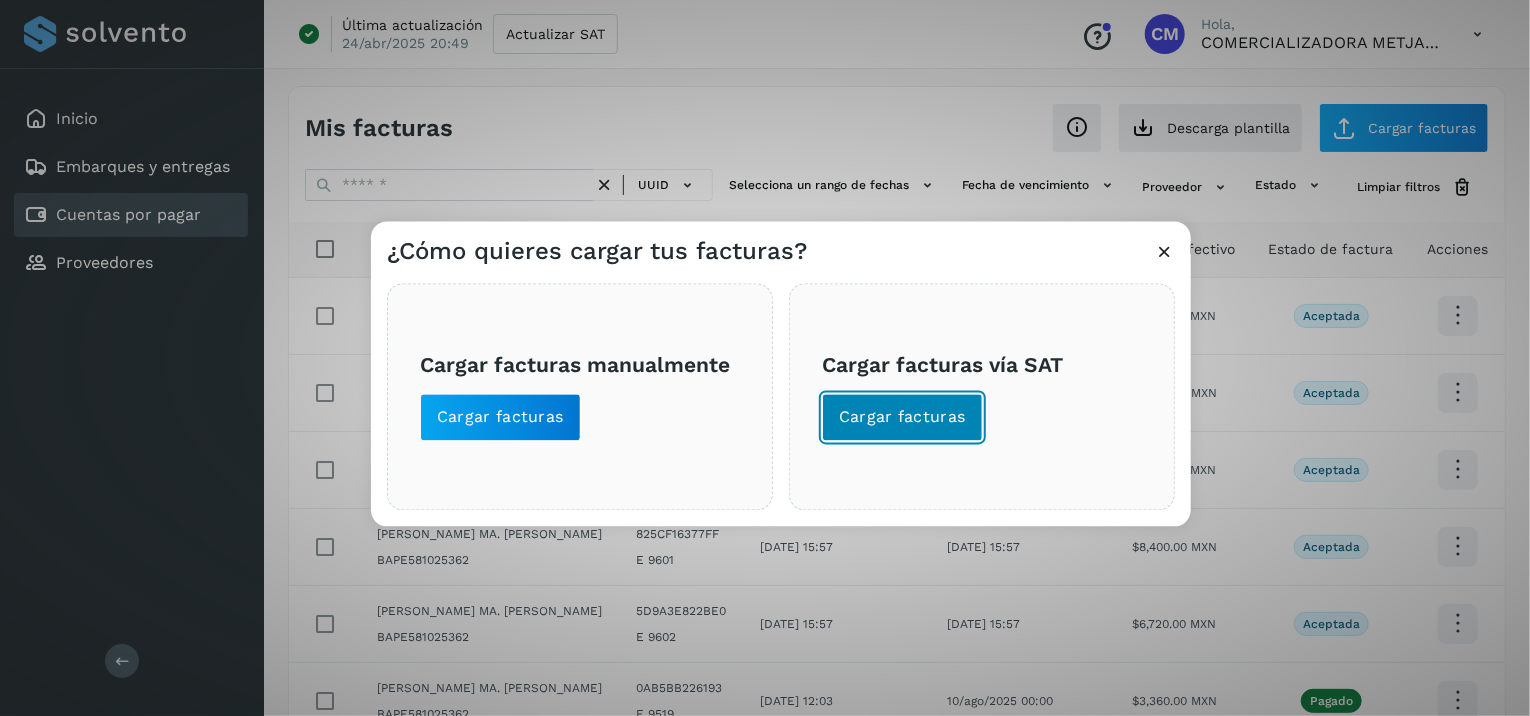 click on "Cargar facturas" 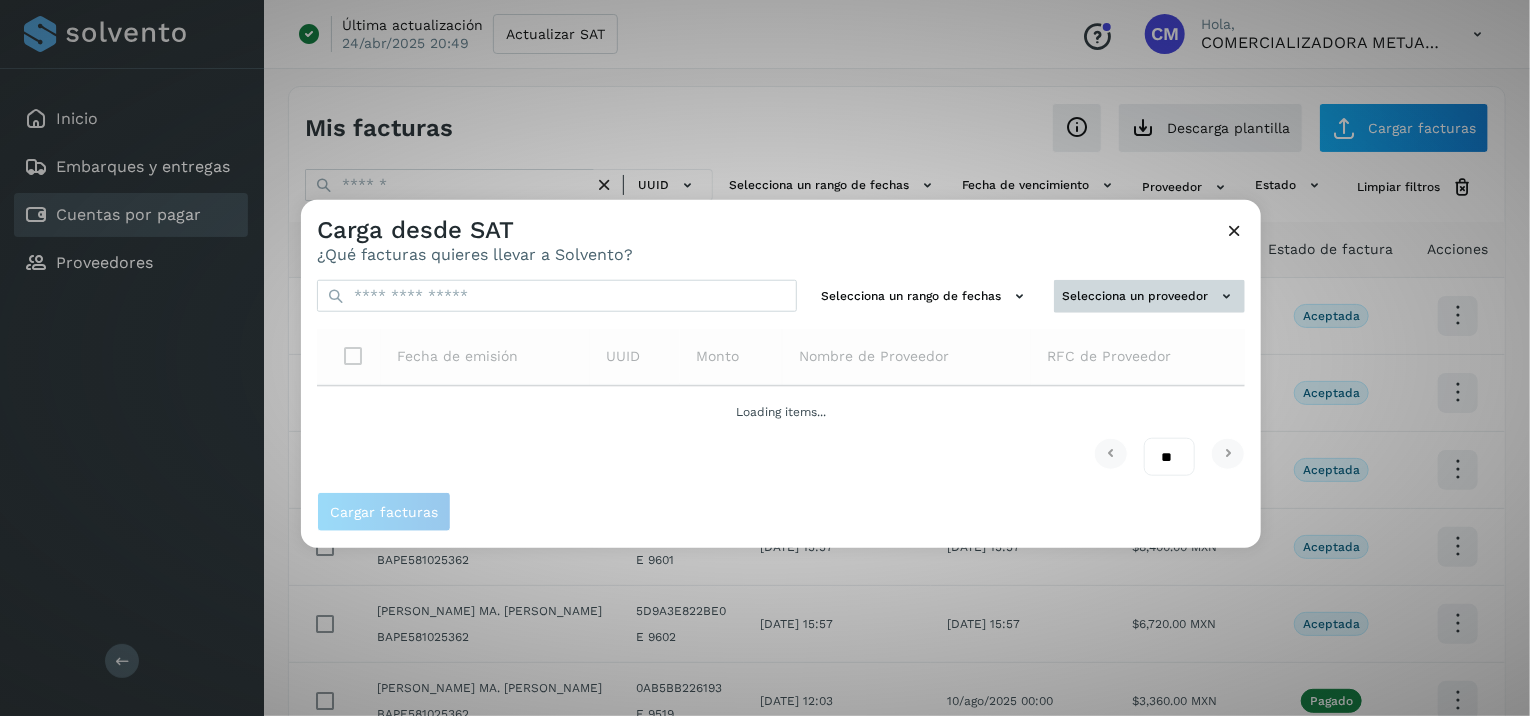 click on "Selecciona un proveedor" at bounding box center [1149, 296] 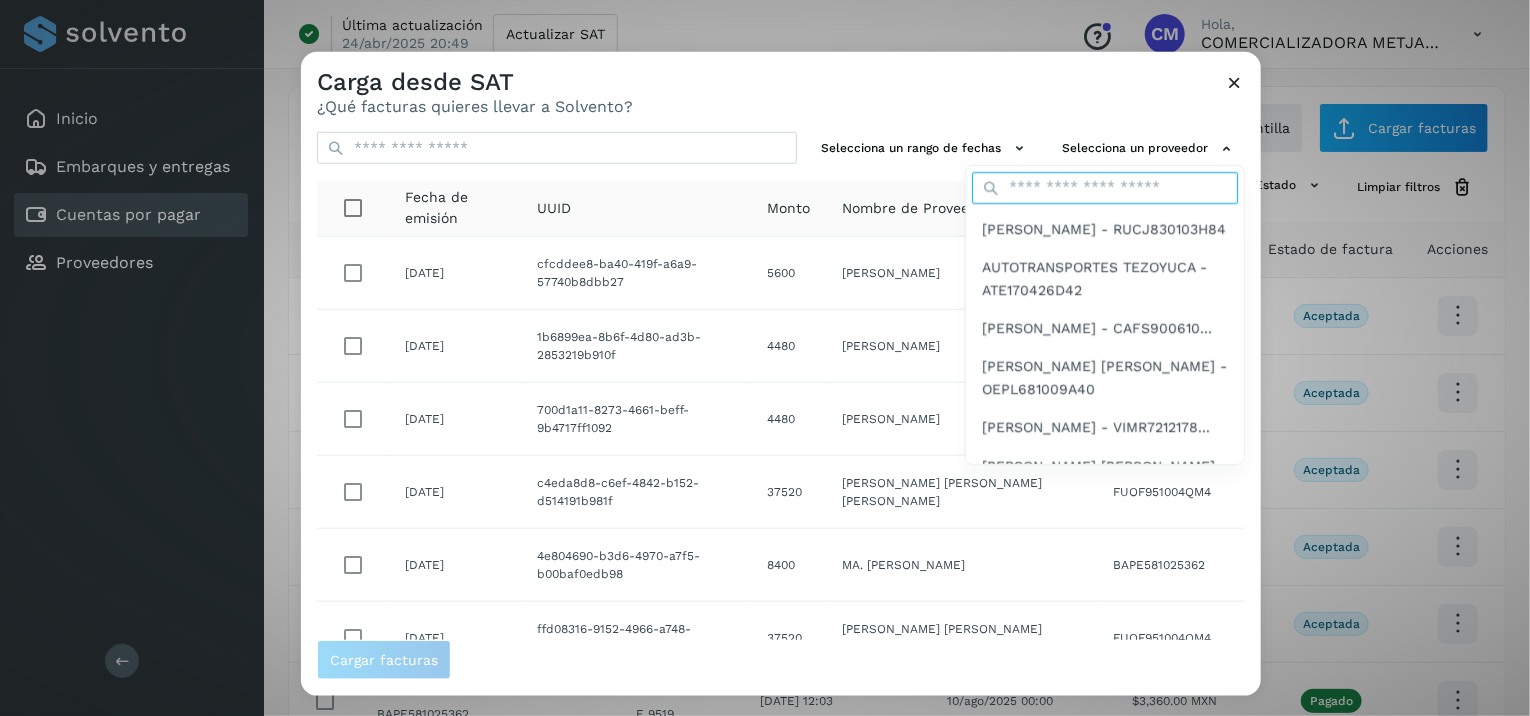 click on "[PERSON_NAME] - RUCJ830103H84 AUTOTRANSPORTES TEZOYUCA - ATE170426D42 [PERSON_NAME] - CAFS900610... [PERSON_NAME] [PERSON_NAME] - OEPL681009A40 [PERSON_NAME] - VIMR7212178... [PERSON_NAME] [PERSON_NAME] [PERSON_NAME] - FUOF9510... [PERSON_NAME] MA. [PERSON_NAME] - BAPE58102536... [PERSON_NAME] [PERSON_NAME] - OEJD820... [PERSON_NAME] TRINIDAD - METZ6011017PA" at bounding box center [1105, 315] 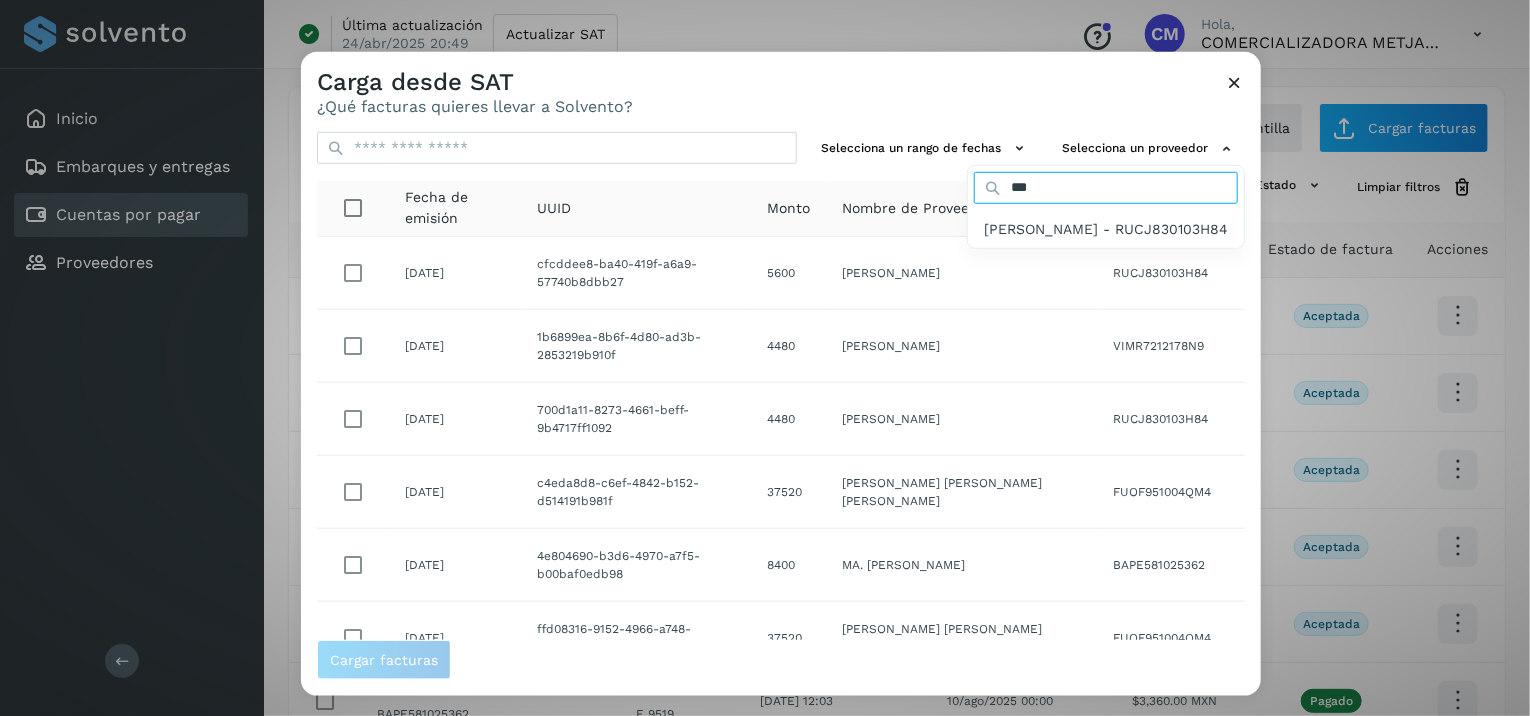 type on "****" 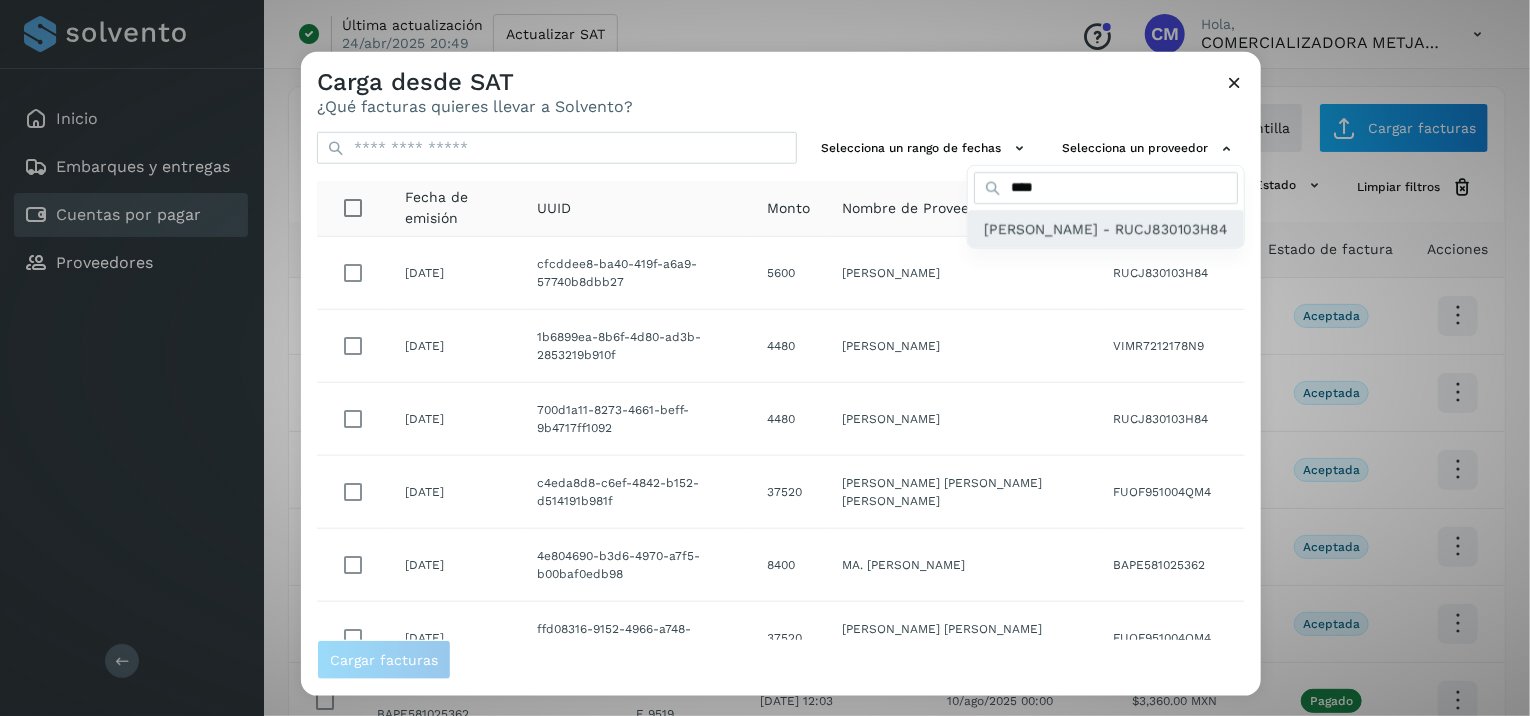 click on "[PERSON_NAME] - RUCJ830103H84" at bounding box center (1106, 229) 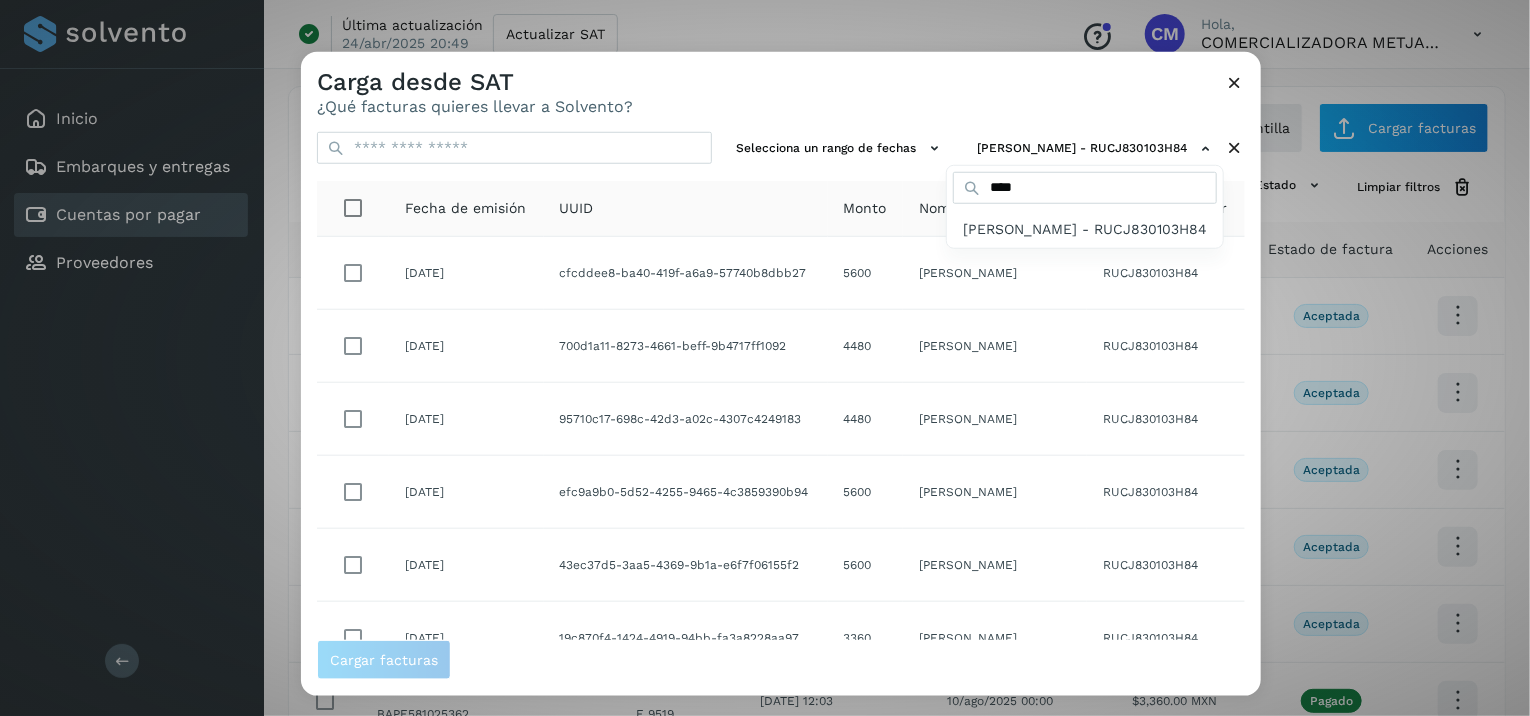 click at bounding box center [1066, 410] 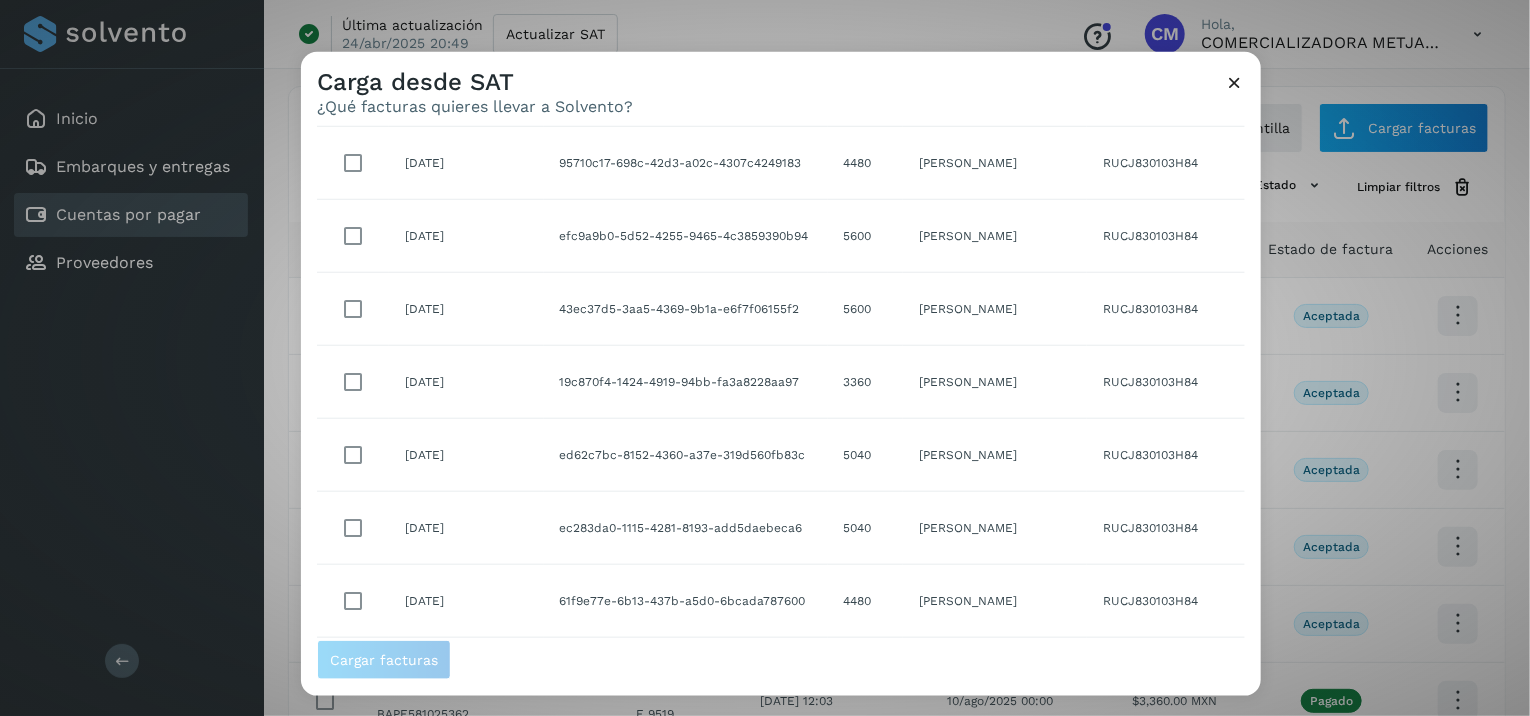 scroll, scrollTop: 254, scrollLeft: 0, axis: vertical 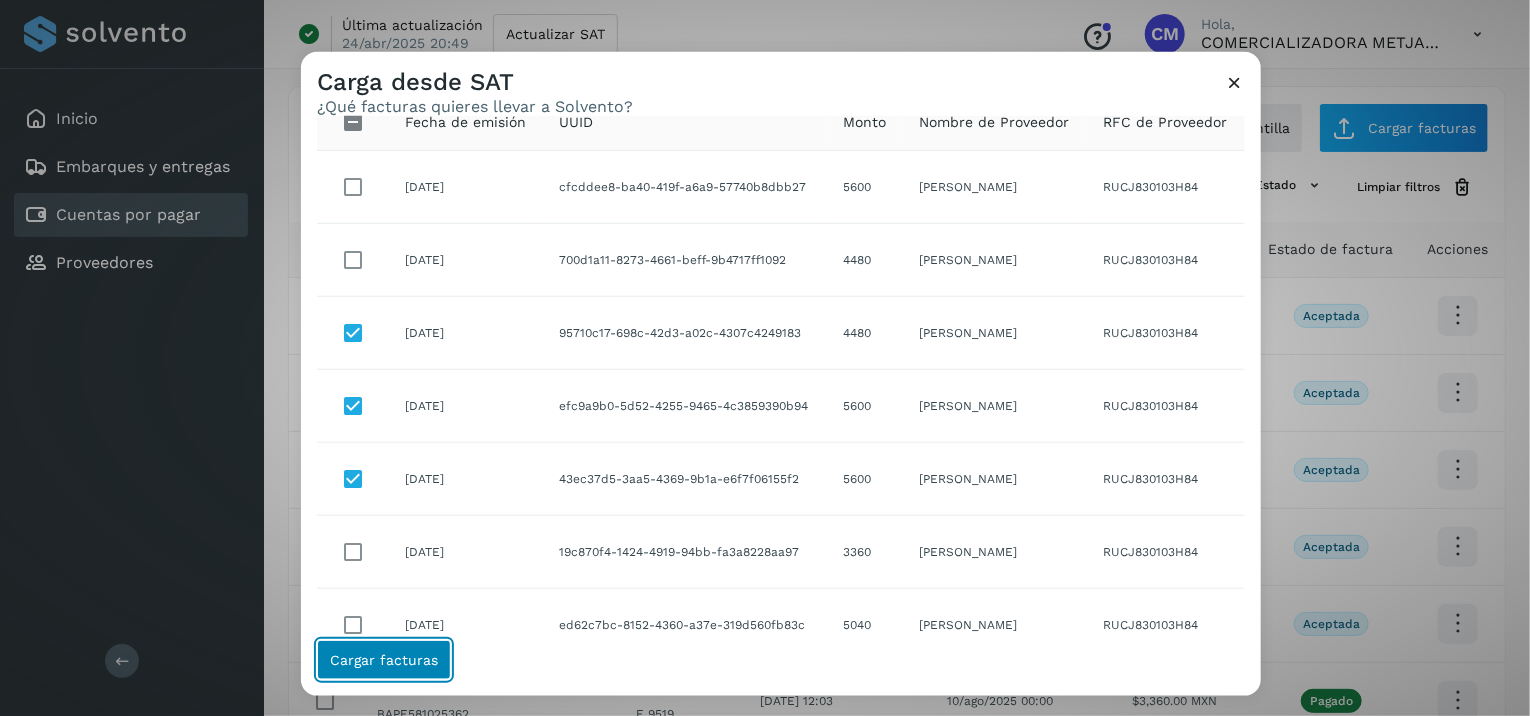 click on "Cargar facturas" 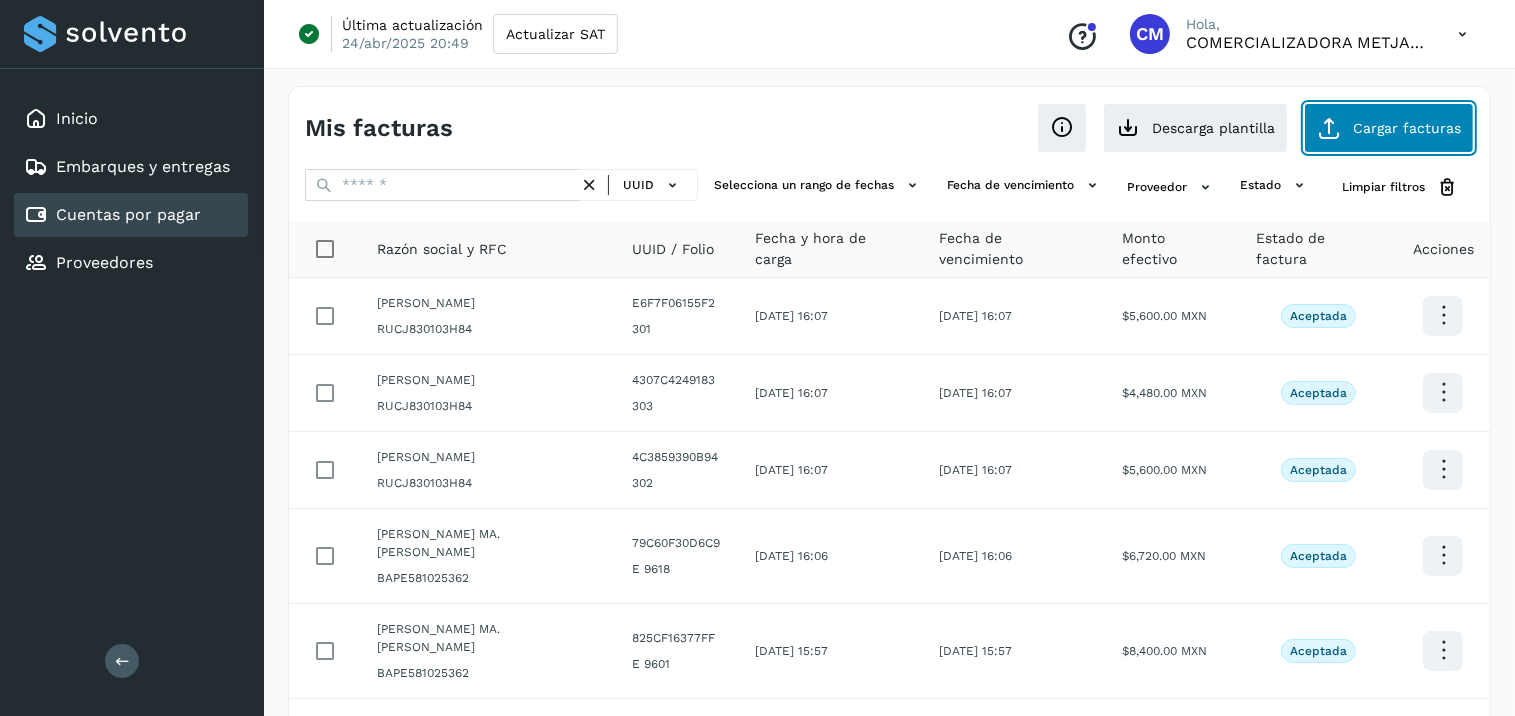 click on "Cargar facturas" 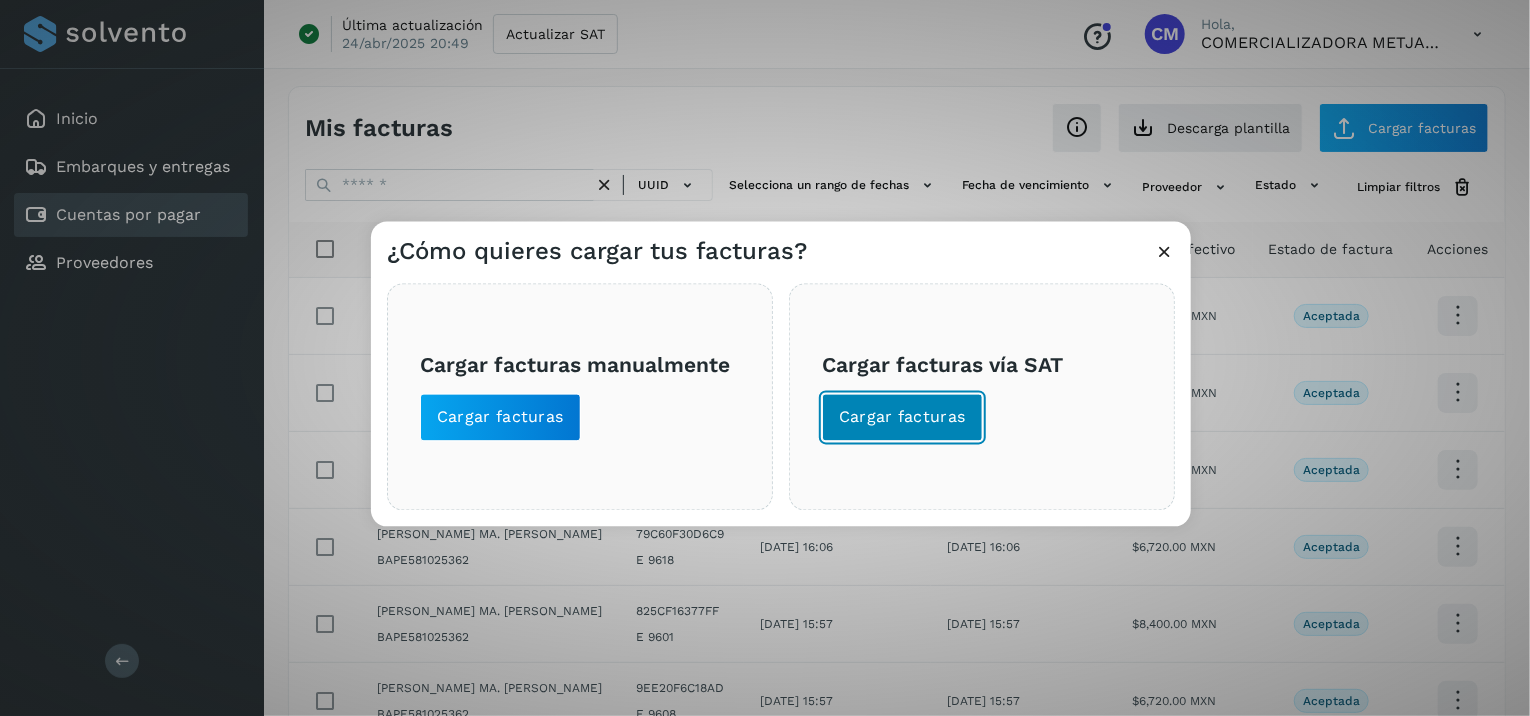 click on "Cargar facturas" 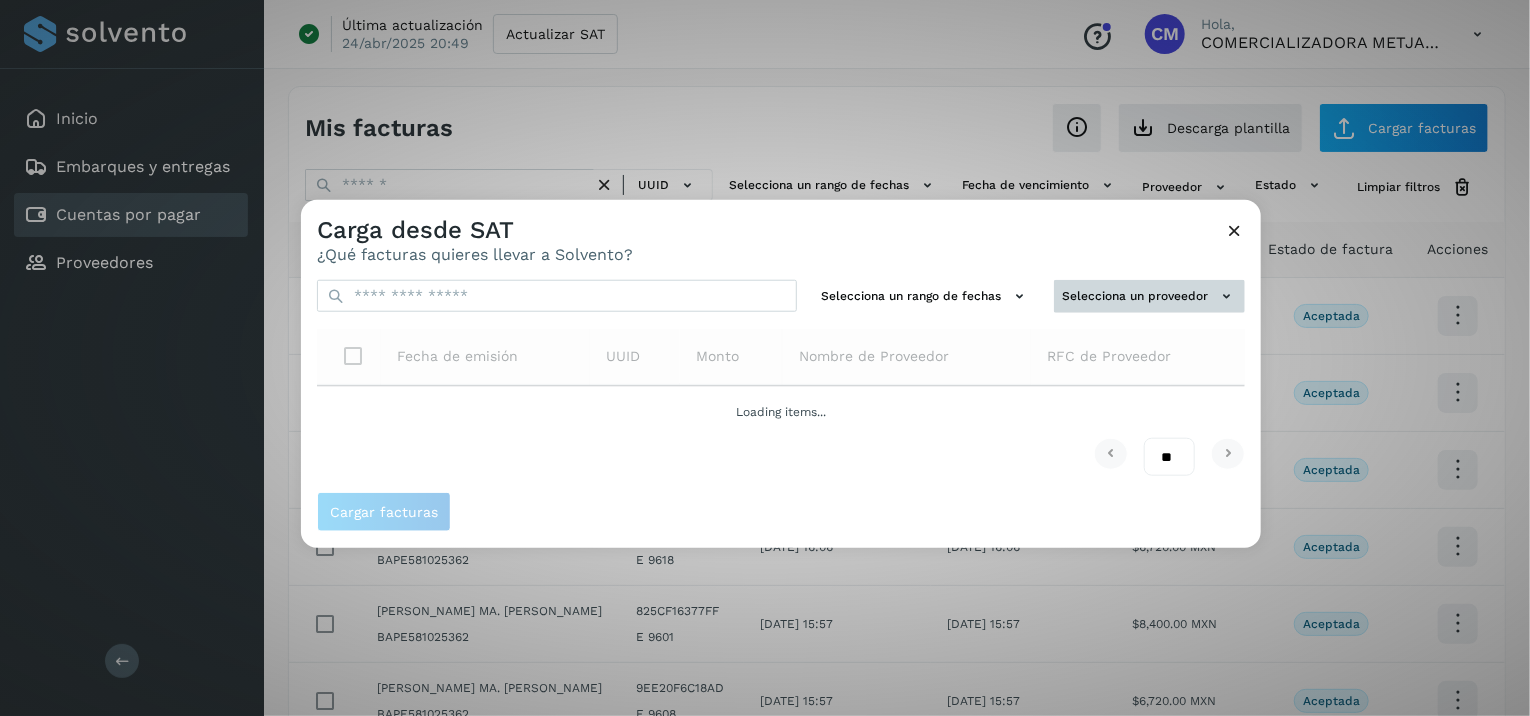 click on "Selecciona un proveedor" at bounding box center [1149, 296] 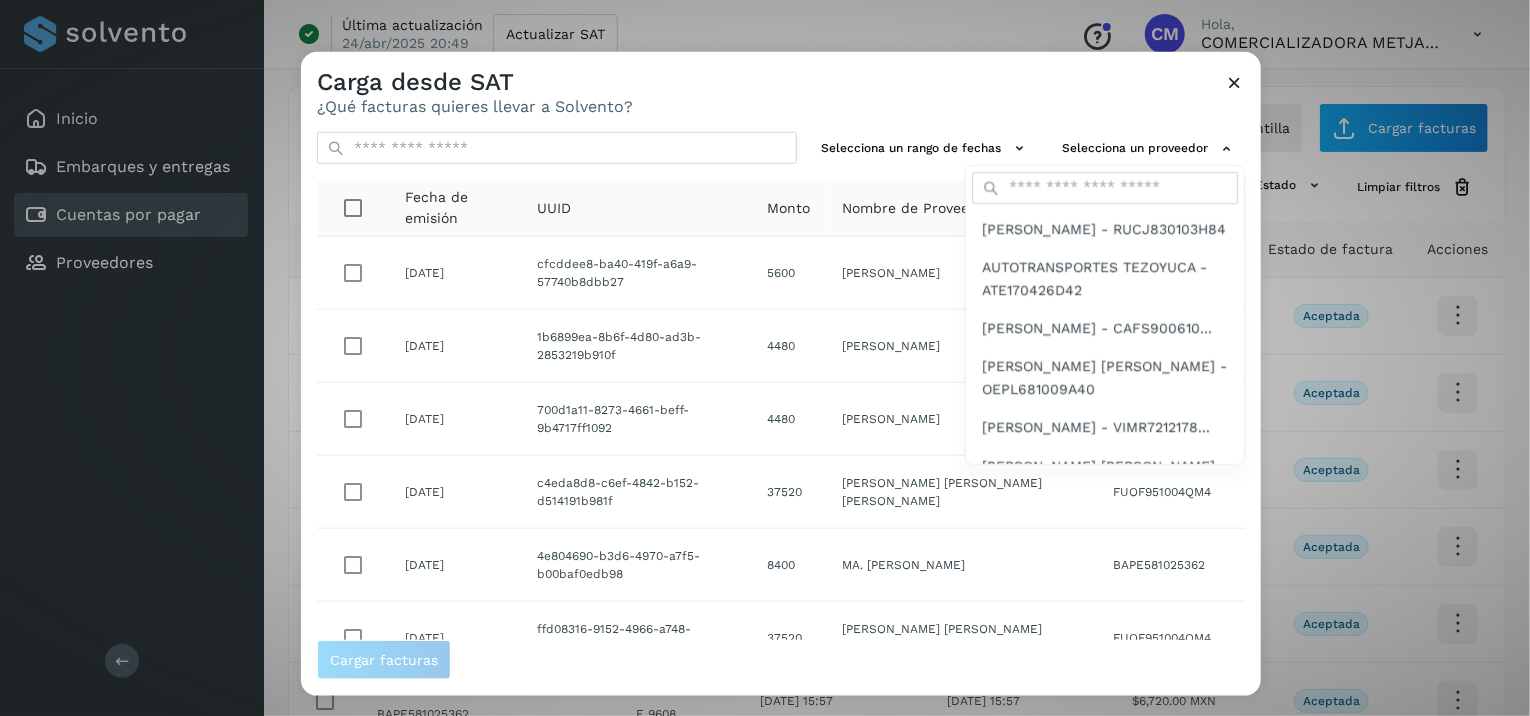 type 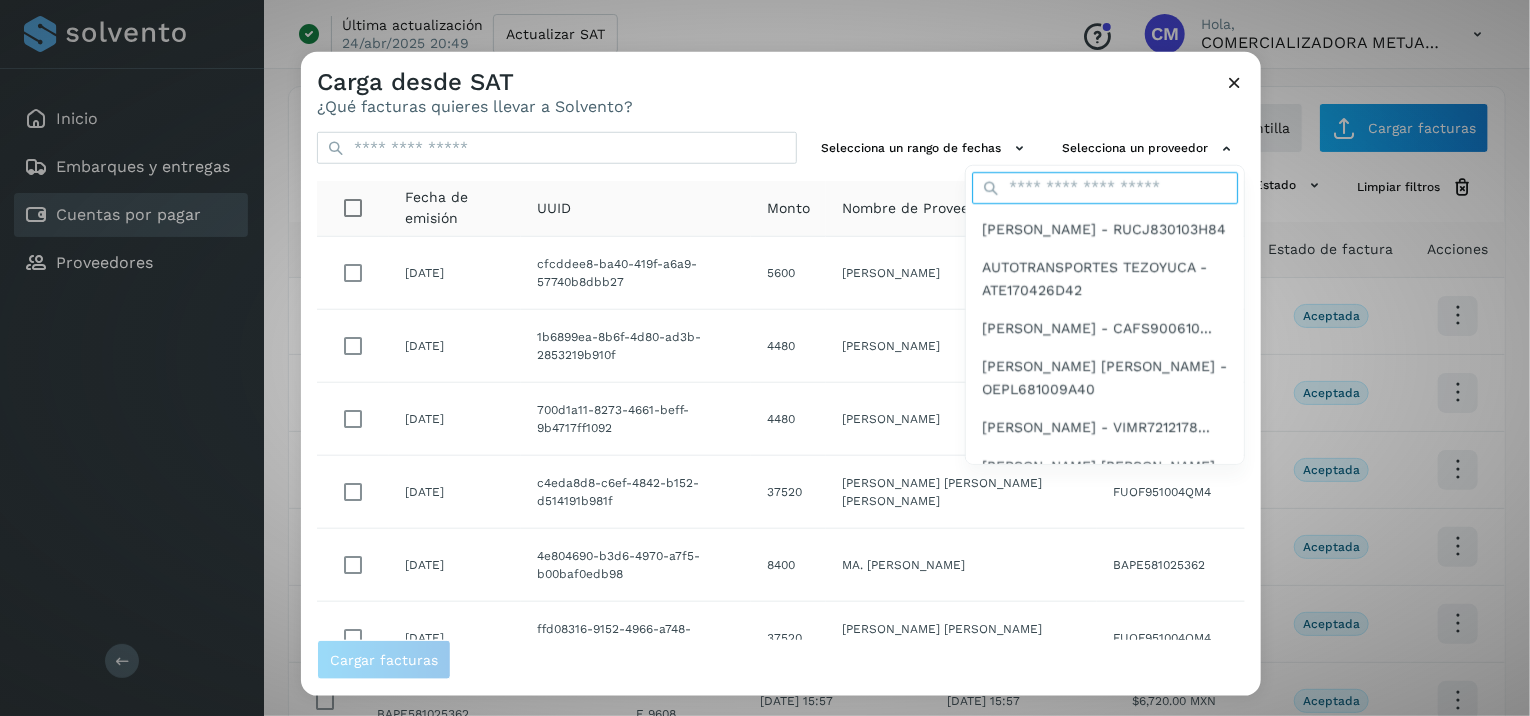 click at bounding box center [1105, 188] 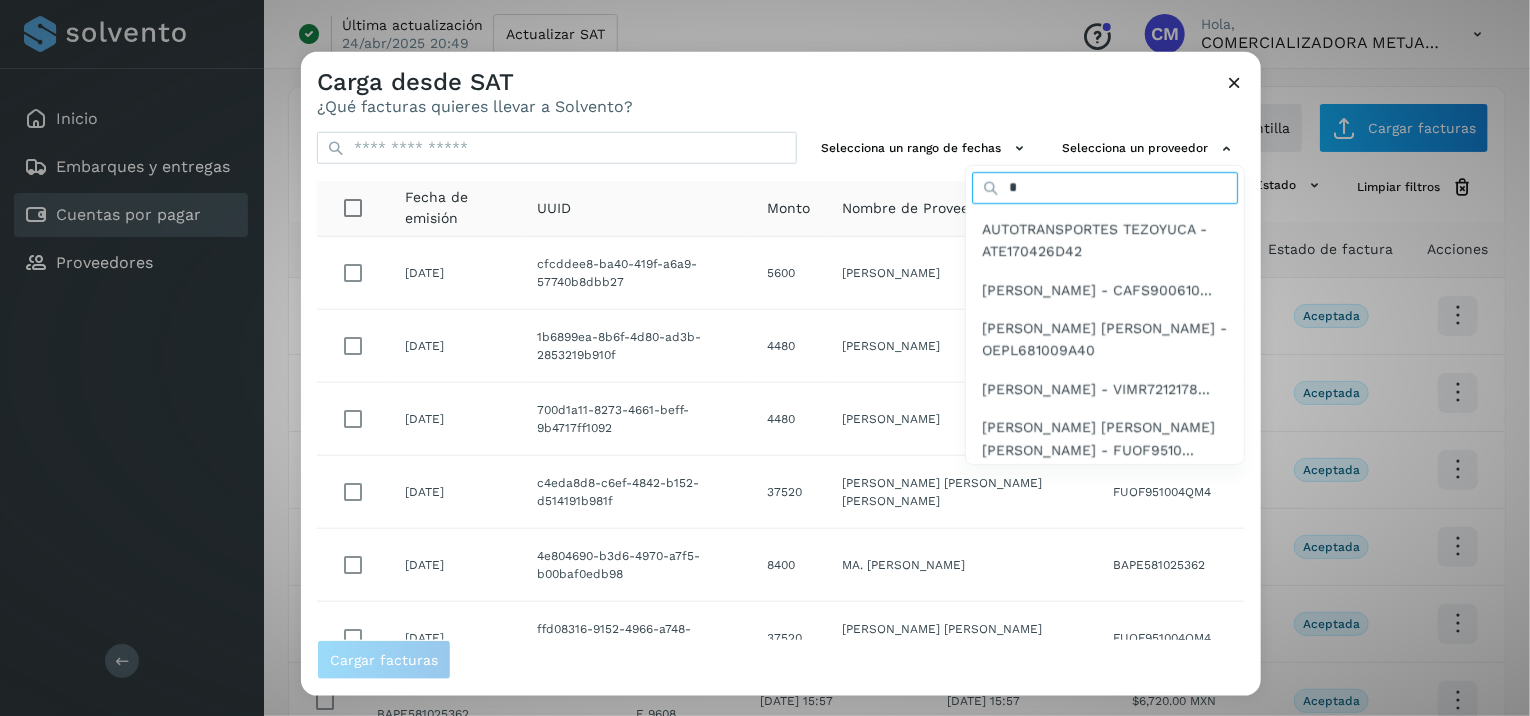 type on "**" 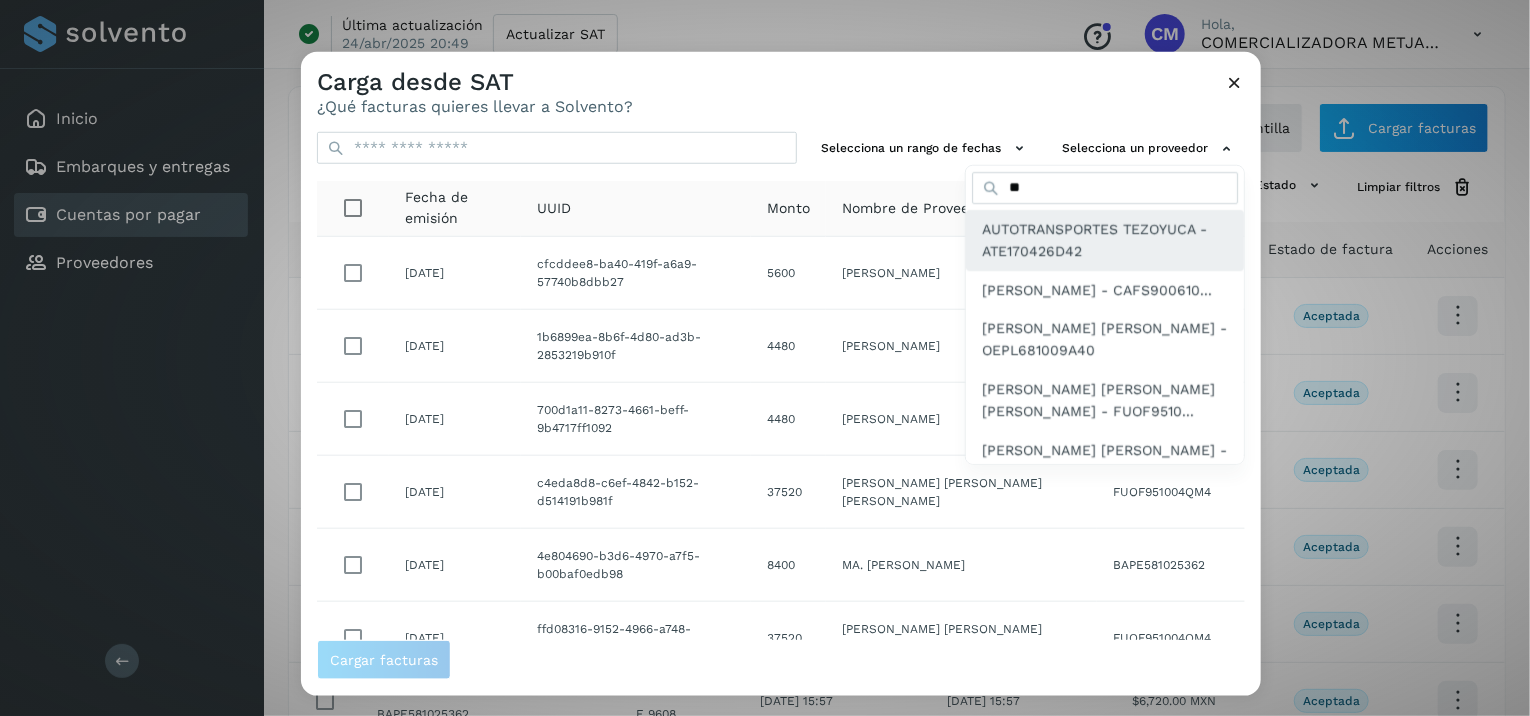 click on "AUTOTRANSPORTES TEZOYUCA - ATE170426D42" at bounding box center [1105, 240] 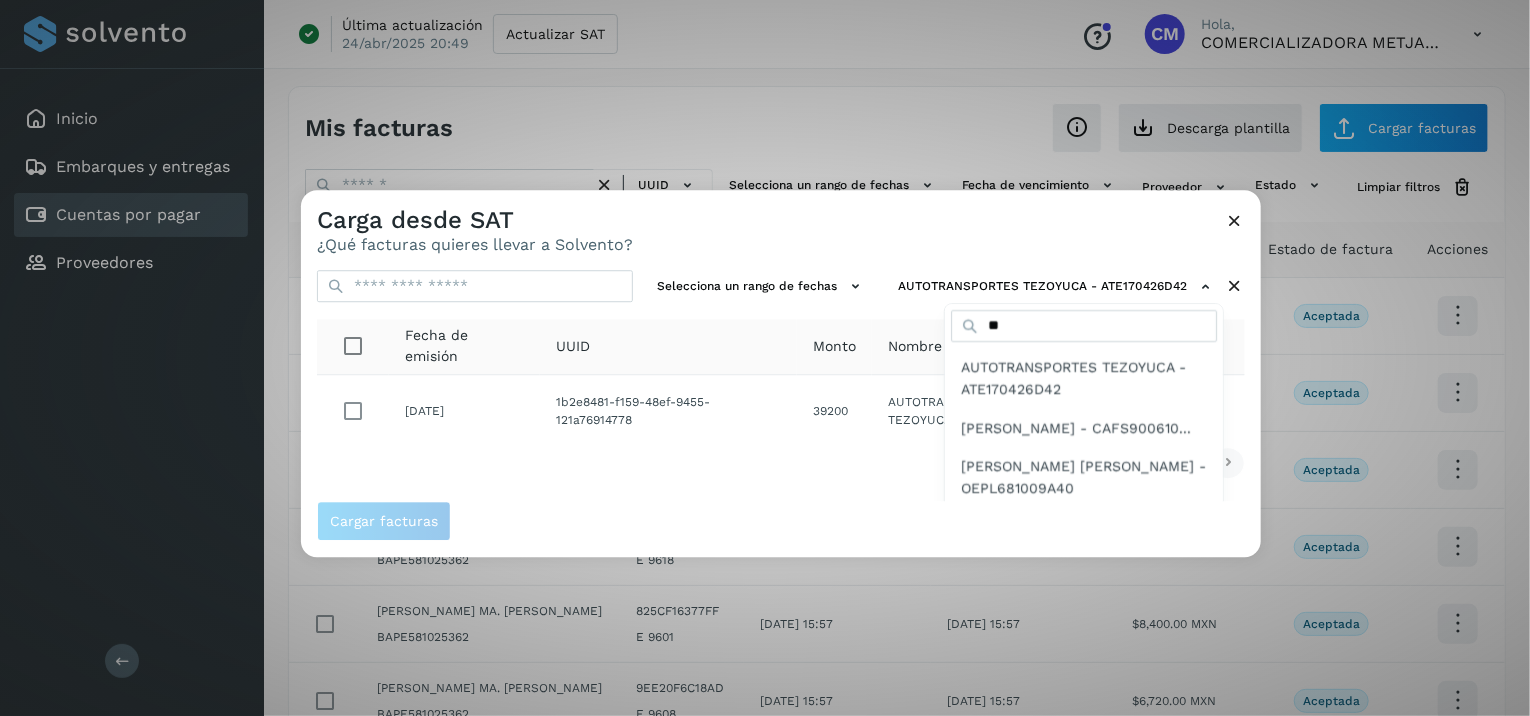 click at bounding box center [1066, 548] 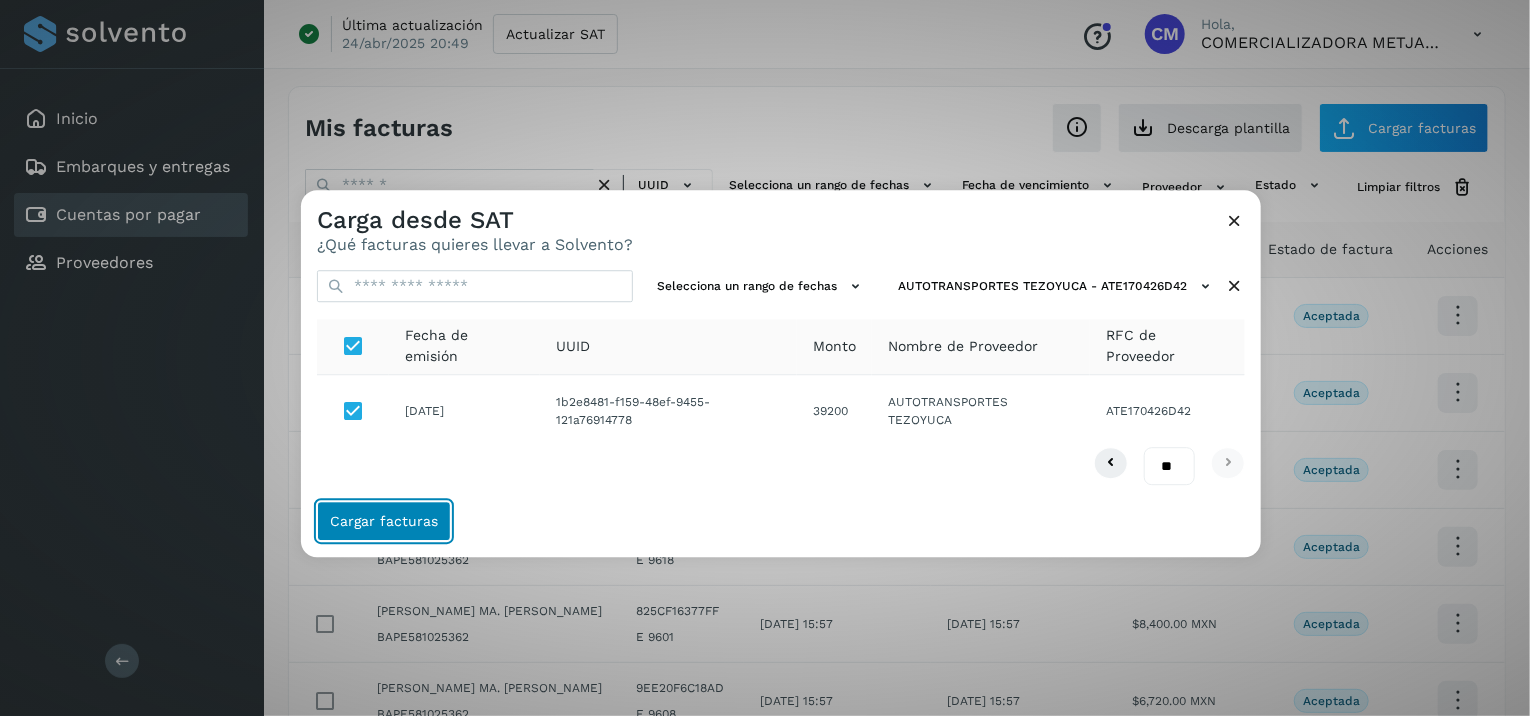 click on "Cargar facturas" 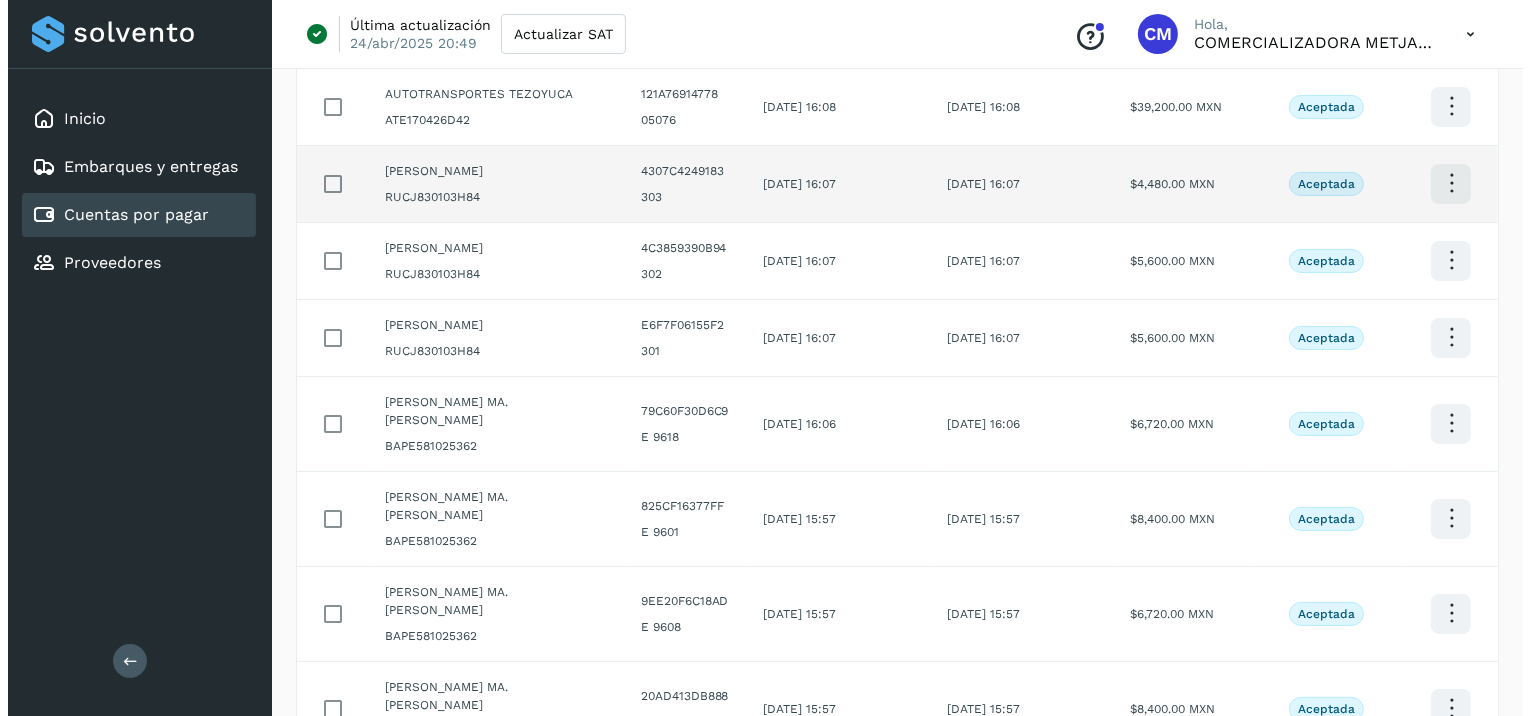 scroll, scrollTop: 0, scrollLeft: 0, axis: both 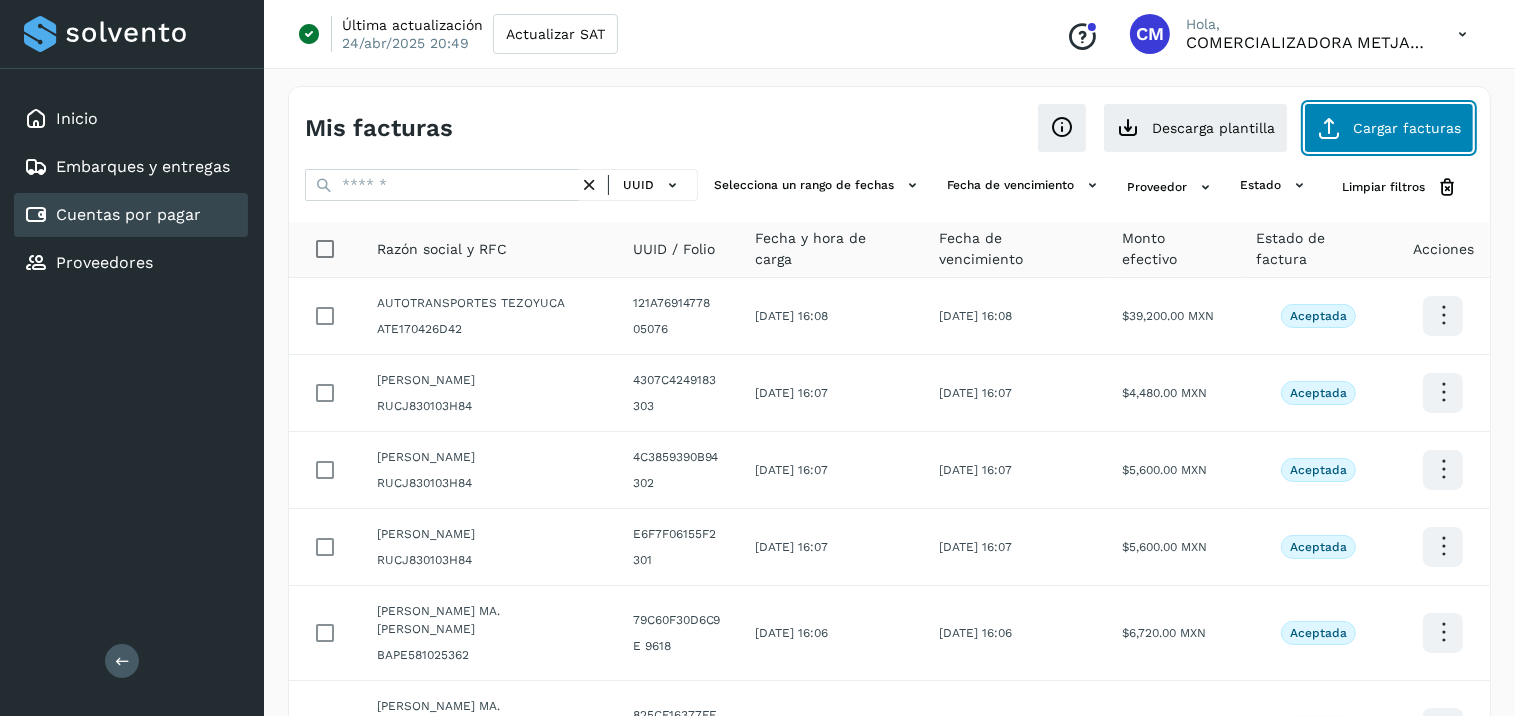 click on "Cargar facturas" 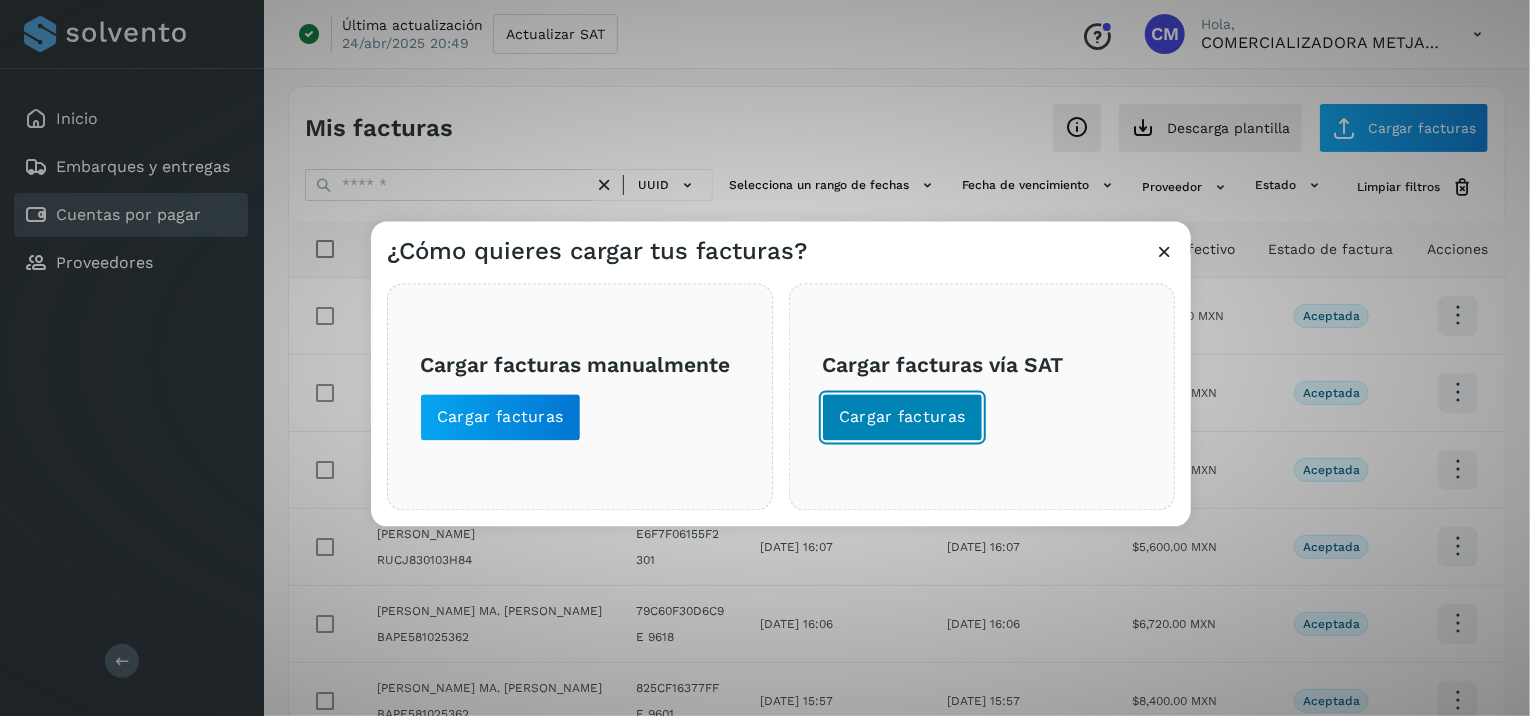 click on "Cargar facturas" 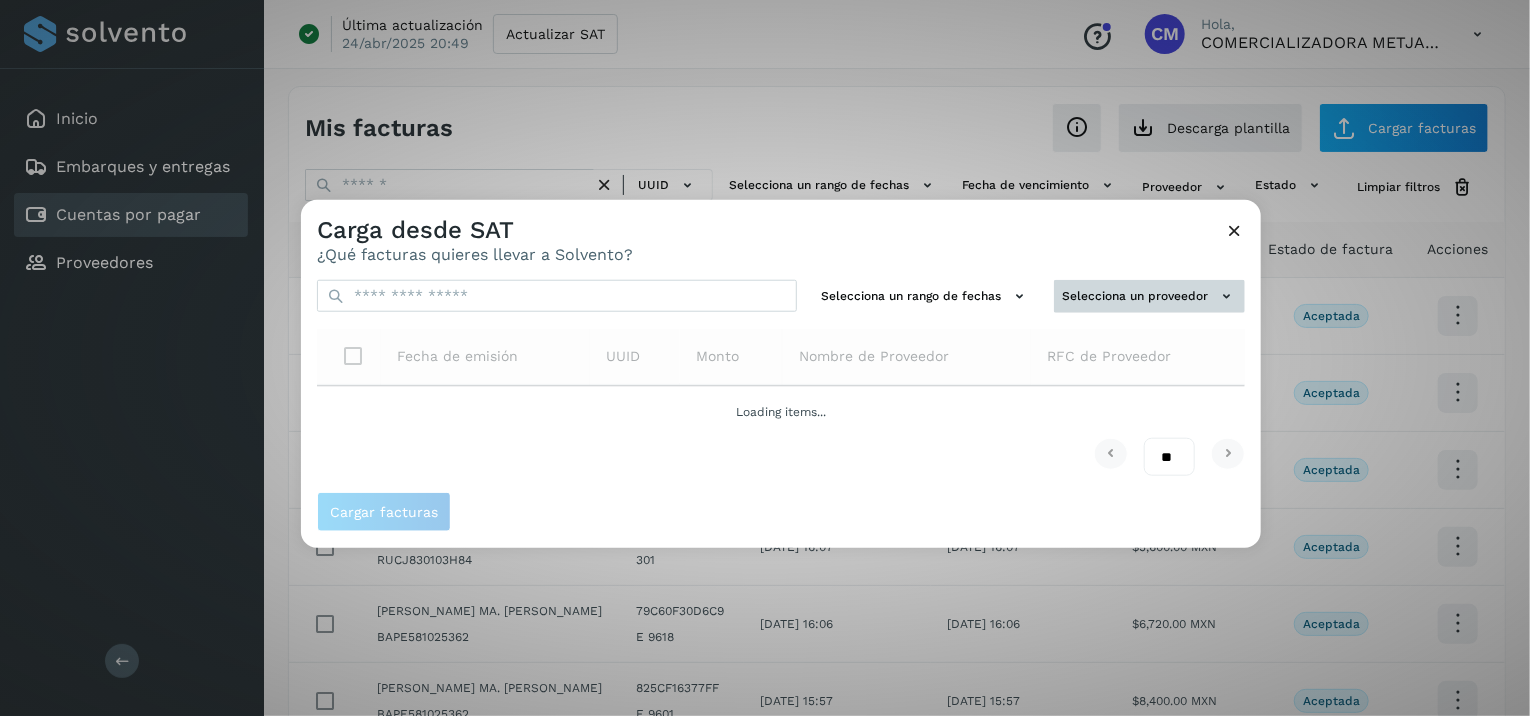 click on "Selecciona un proveedor" at bounding box center (1149, 296) 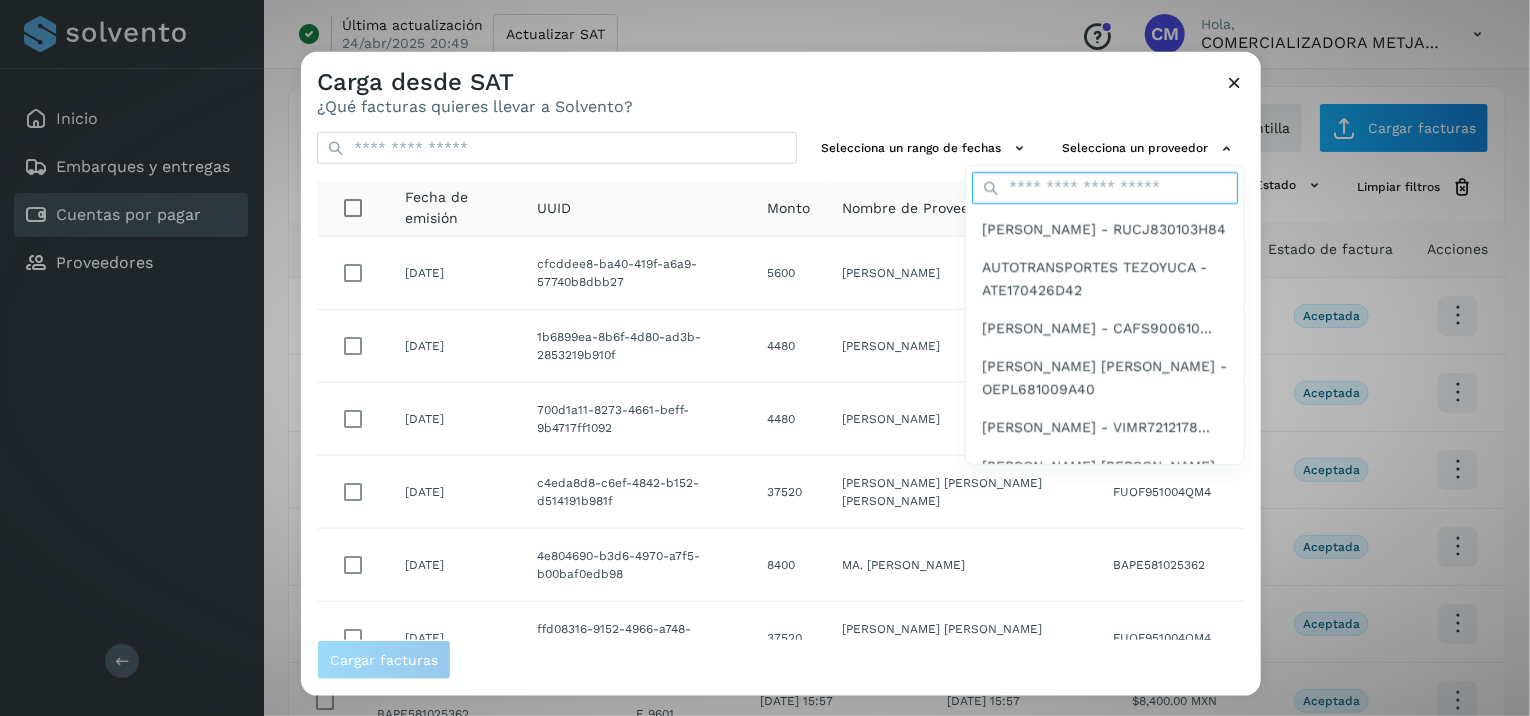 click on "[PERSON_NAME] - RUCJ830103H84 AUTOTRANSPORTES TEZOYUCA - ATE170426D42 [PERSON_NAME] - CAFS900610... [PERSON_NAME] [PERSON_NAME] - OEPL681009A40 [PERSON_NAME] - VIMR7212178... [PERSON_NAME] [PERSON_NAME] [PERSON_NAME] - FUOF9510... [PERSON_NAME] MA. [PERSON_NAME] - BAPE58102536... [PERSON_NAME] [PERSON_NAME] - OEJD820... [PERSON_NAME] TRINIDAD - METZ6011017PA" at bounding box center (1105, 315) 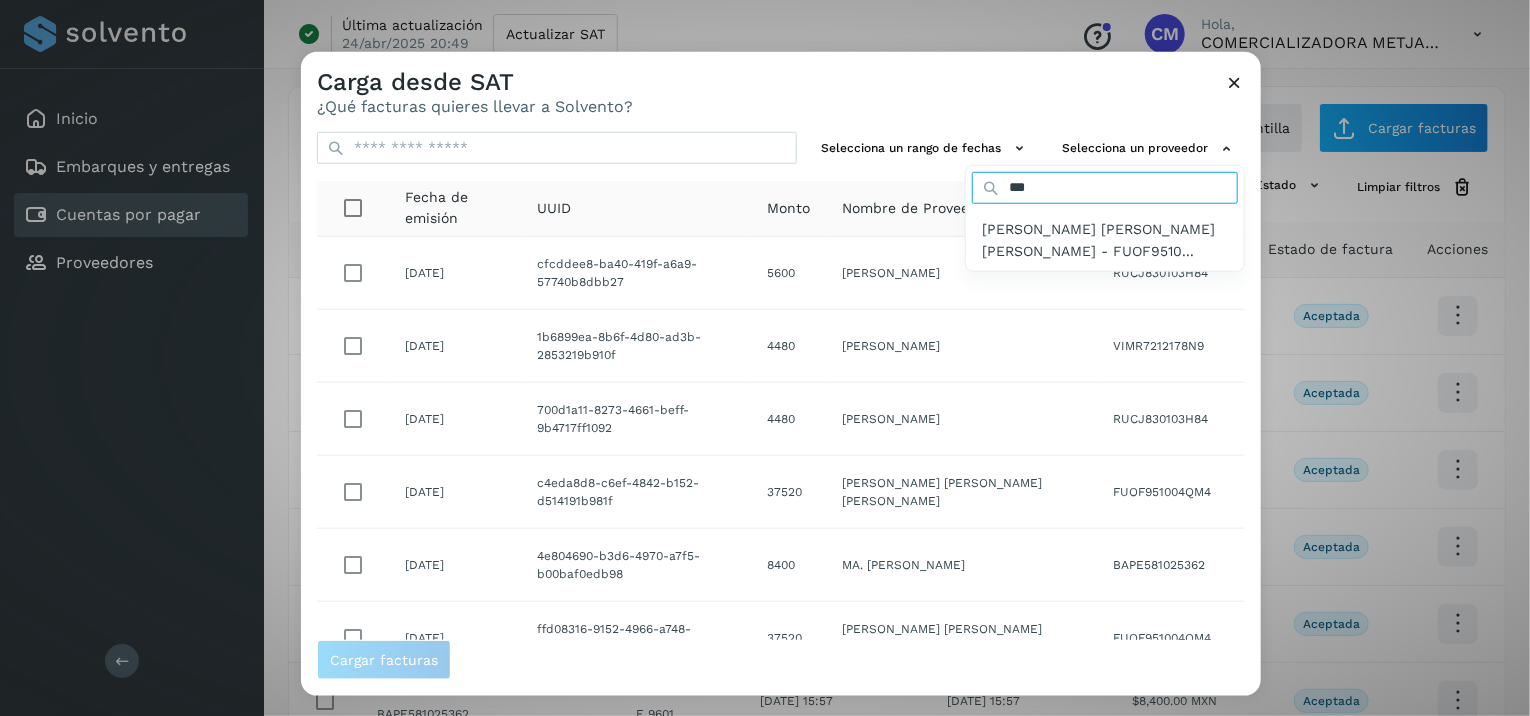 type on "****" 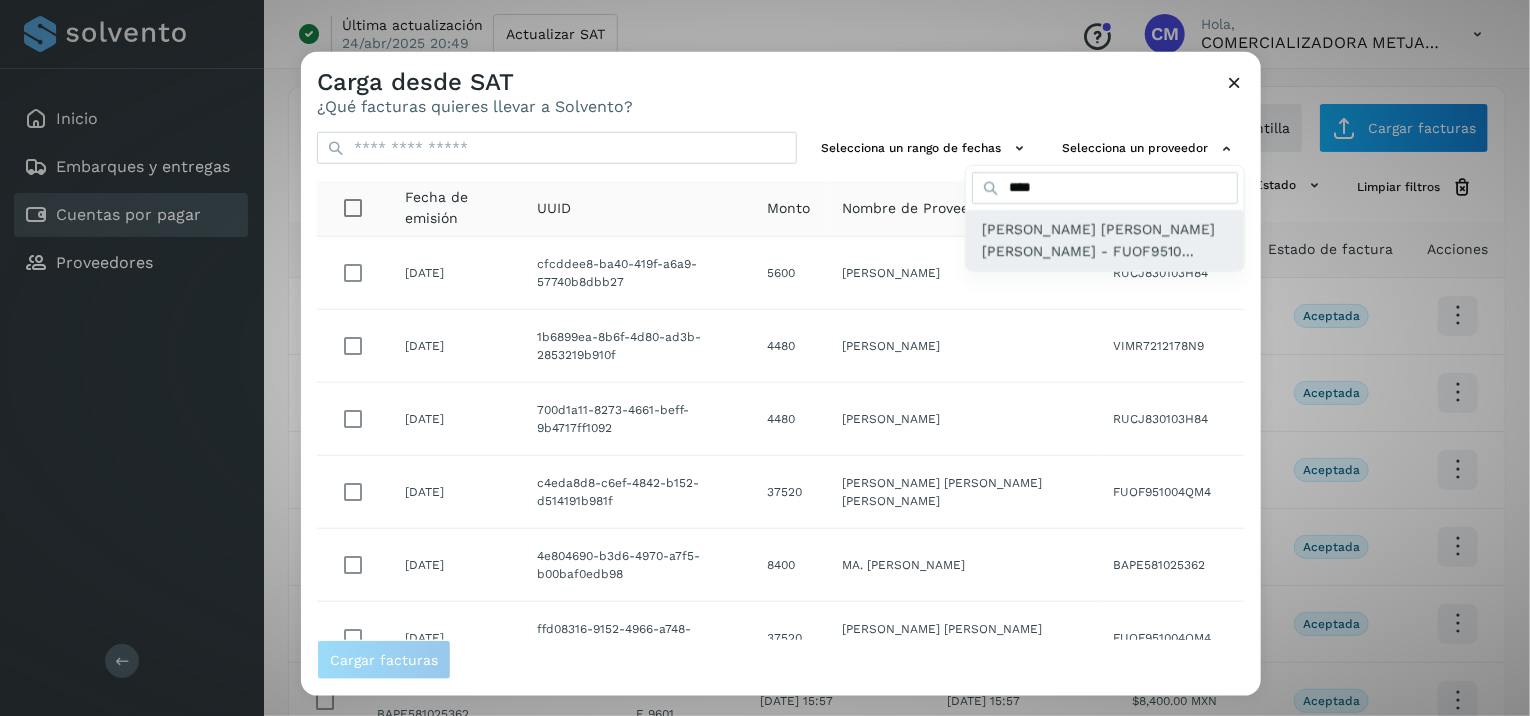 click on "[PERSON_NAME] [PERSON_NAME] [PERSON_NAME] - FUOF9510..." at bounding box center [1105, 240] 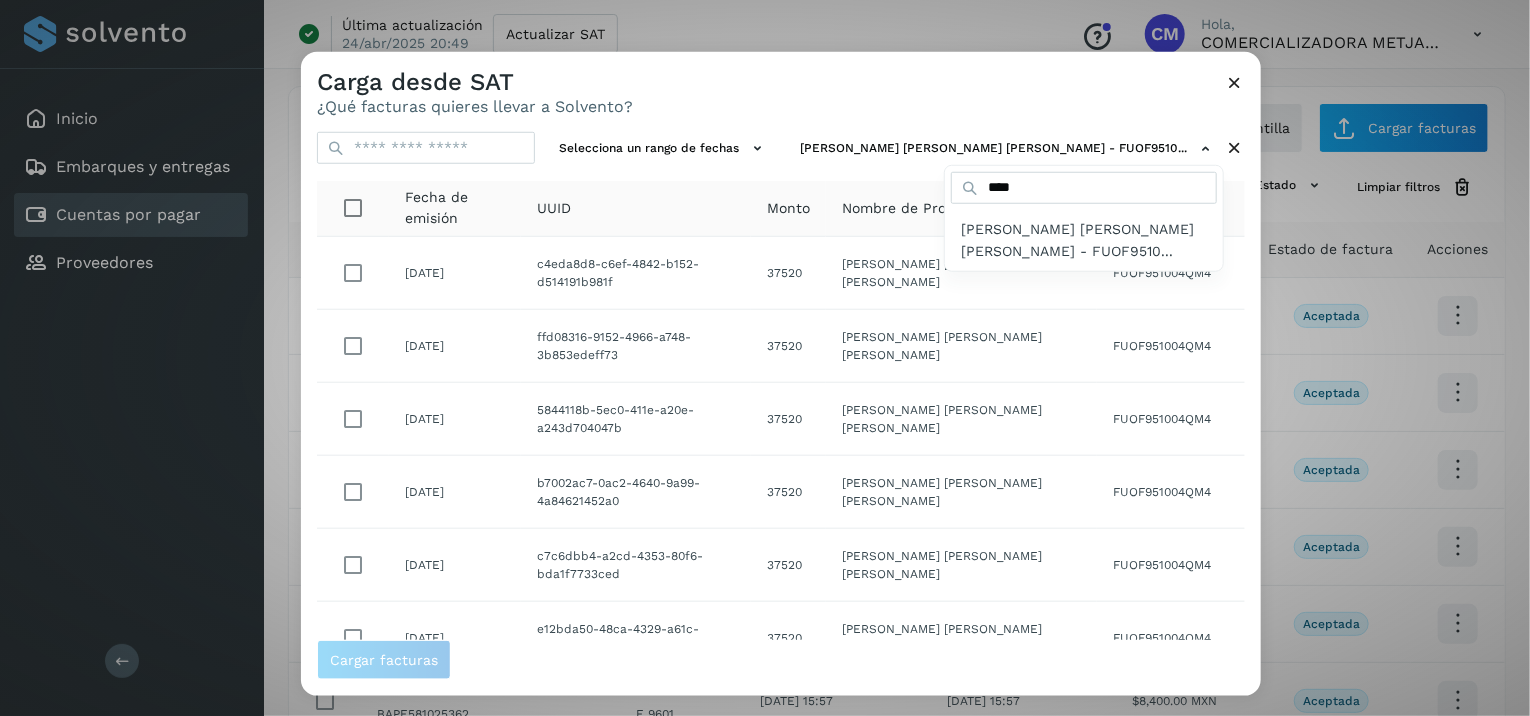 click at bounding box center [1066, 410] 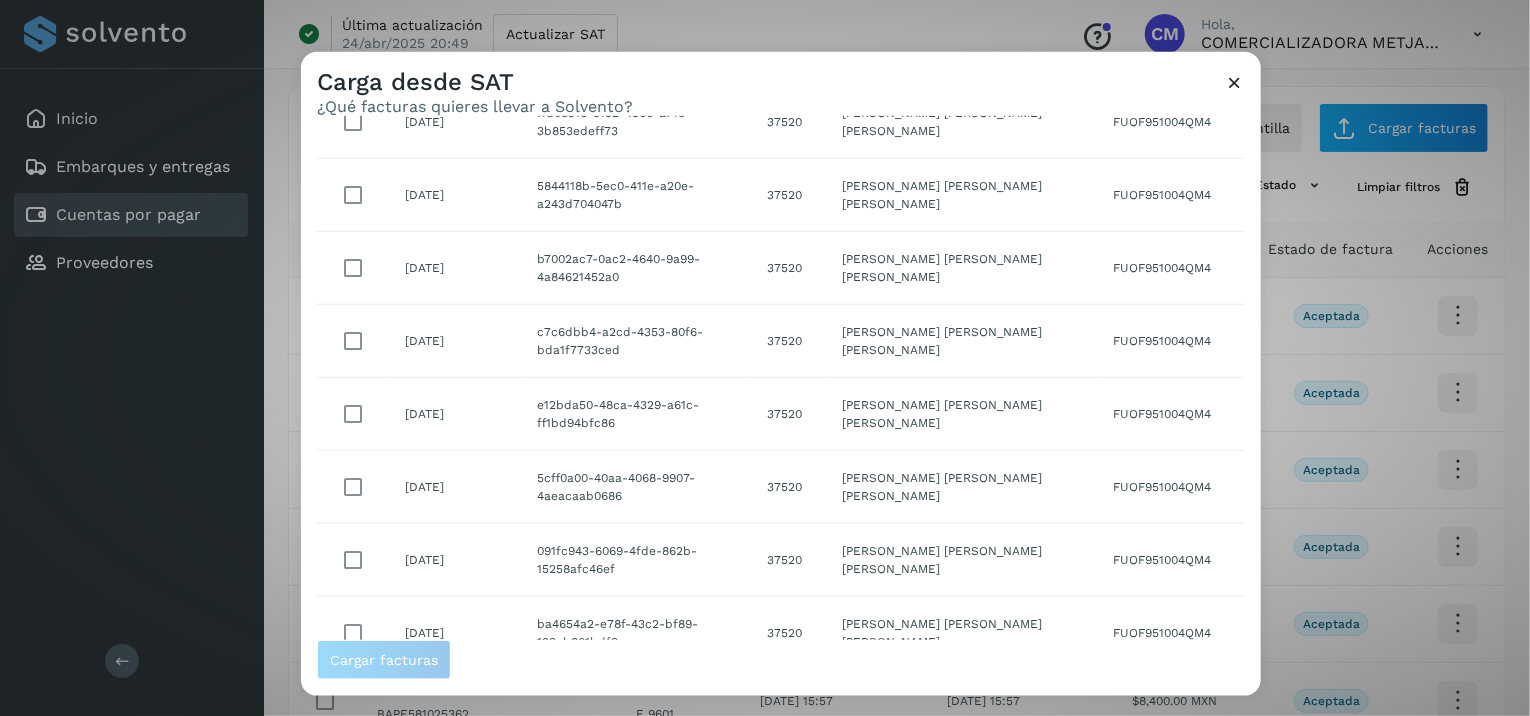 scroll, scrollTop: 377, scrollLeft: 0, axis: vertical 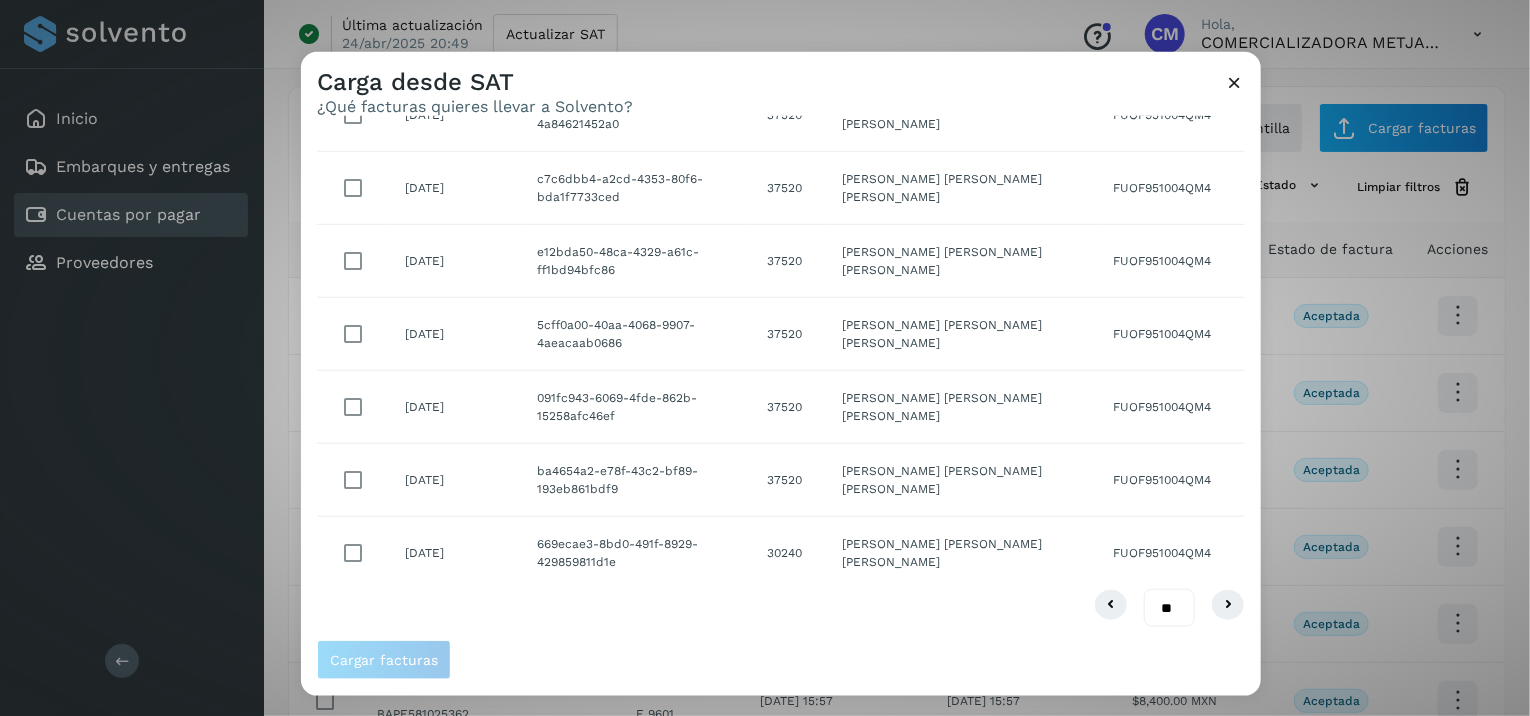 click on "** ** **" at bounding box center [1169, 608] 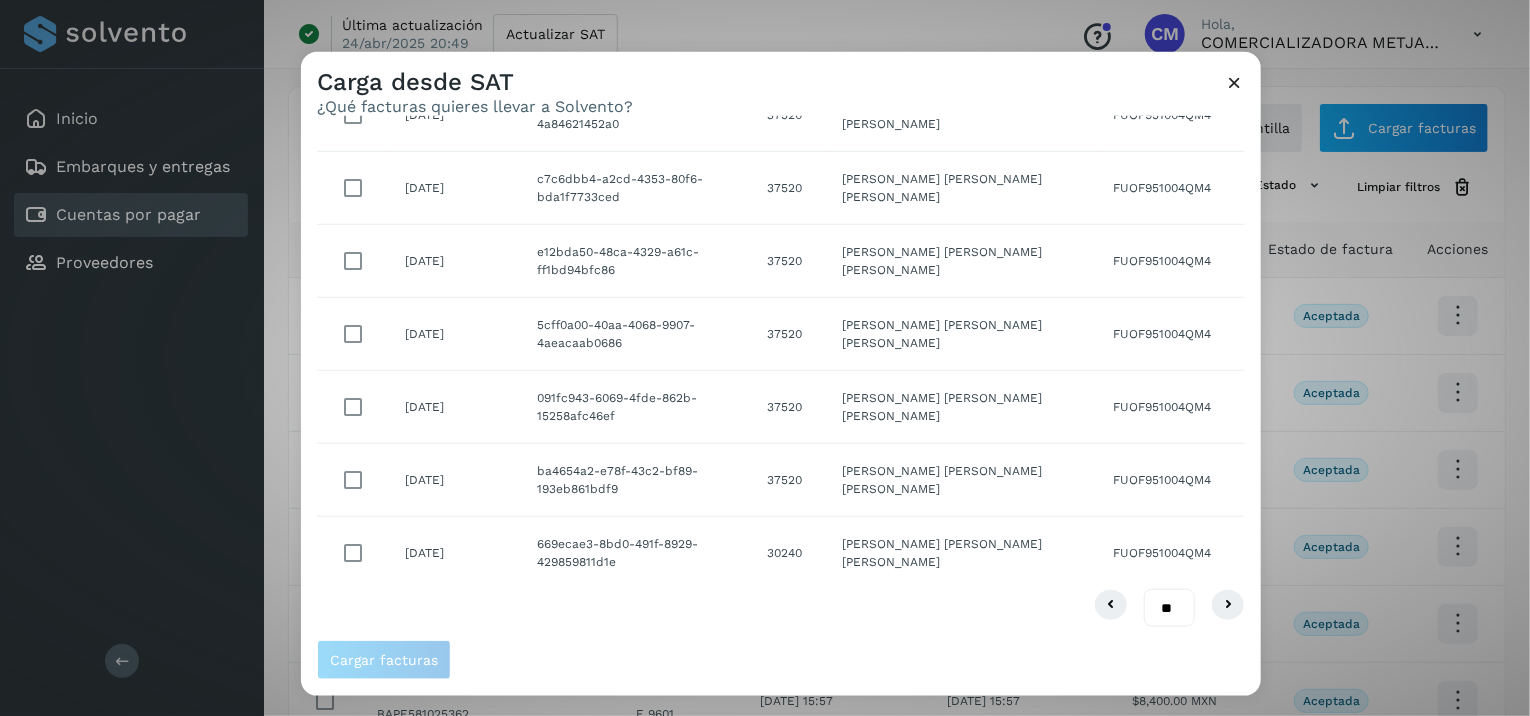 select on "**" 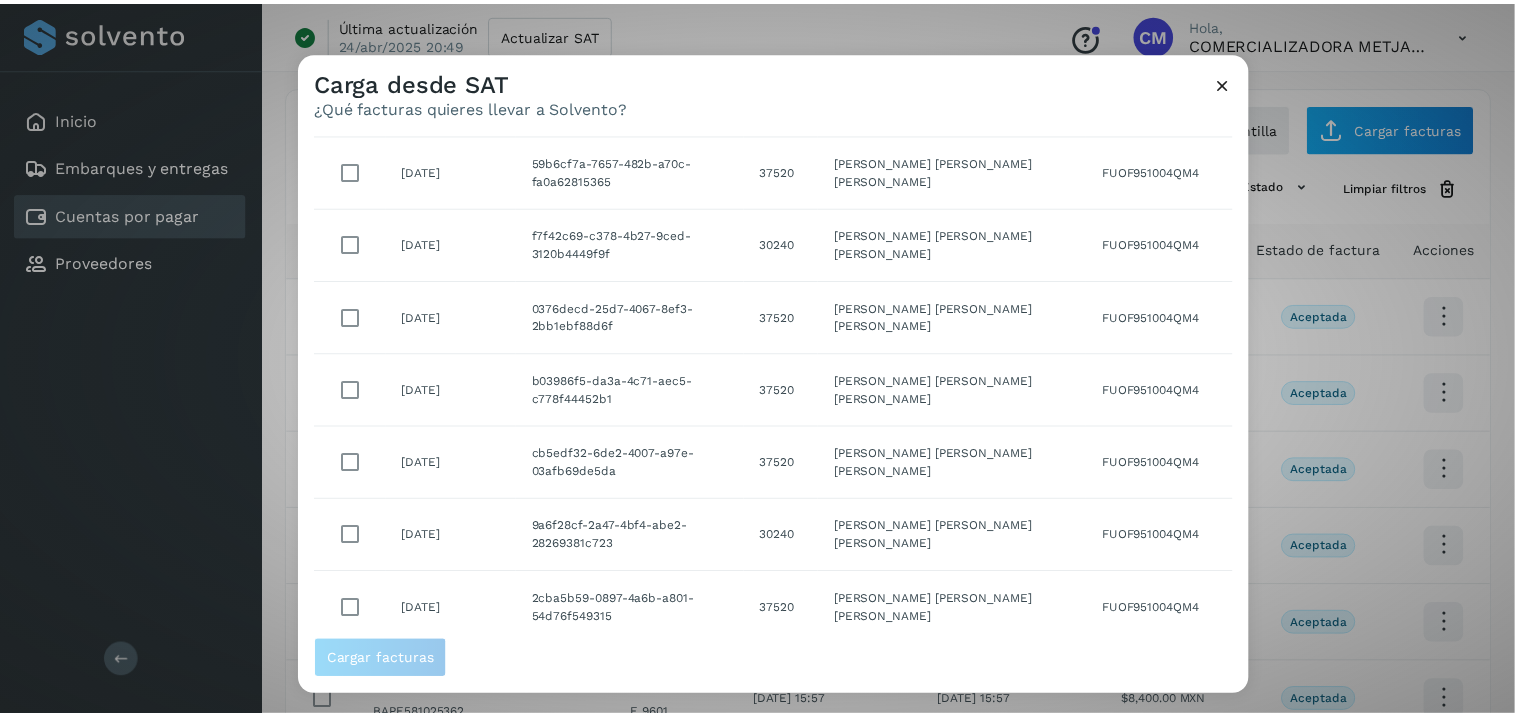 scroll, scrollTop: 1032, scrollLeft: 0, axis: vertical 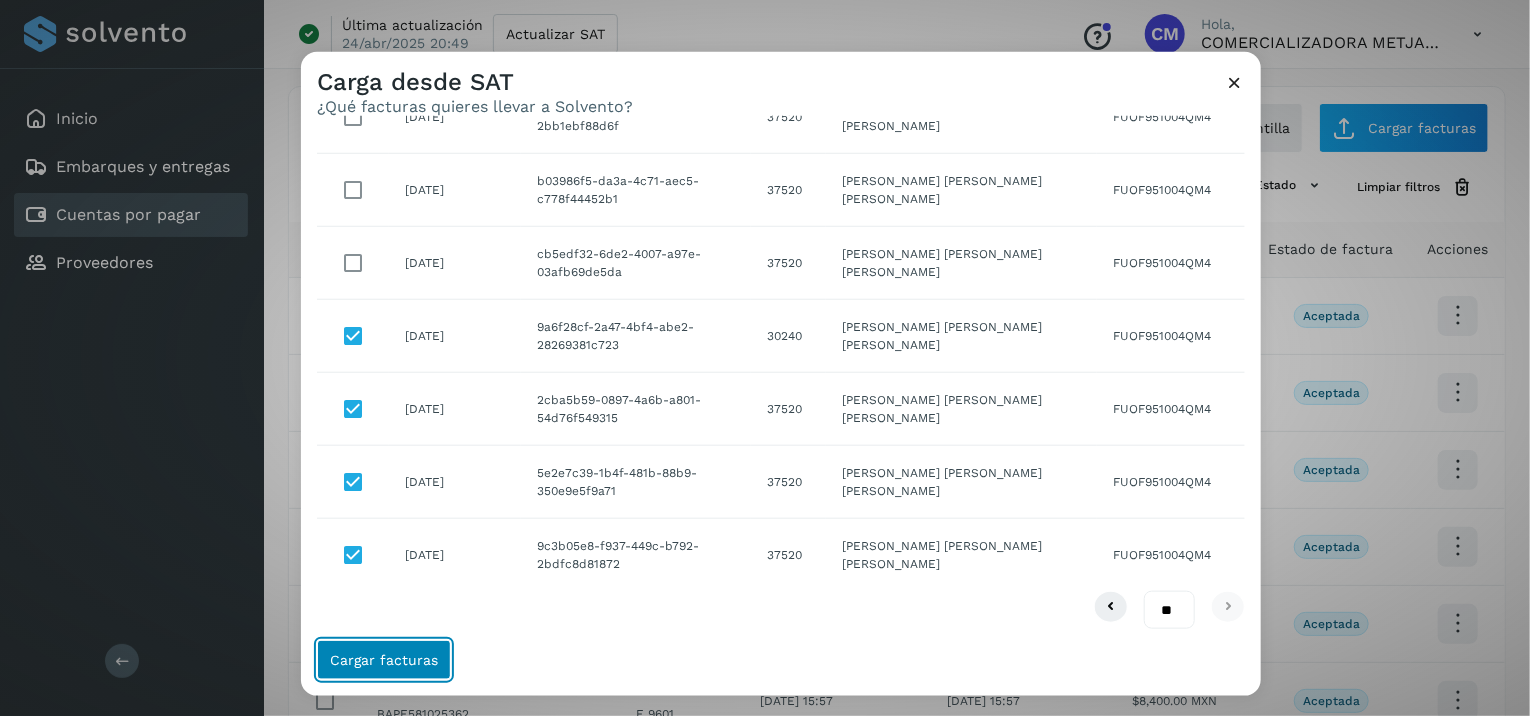 click on "Cargar facturas" 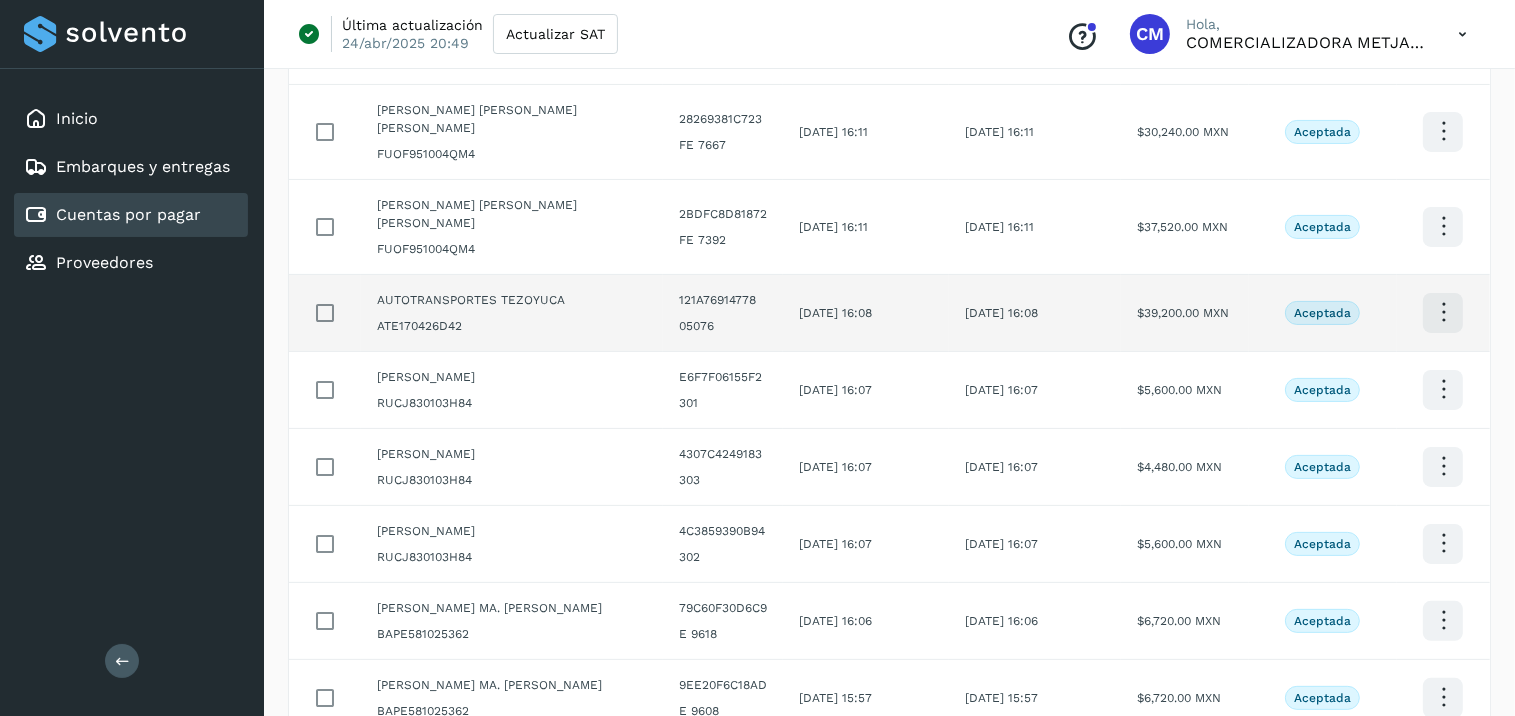 scroll, scrollTop: 424, scrollLeft: 0, axis: vertical 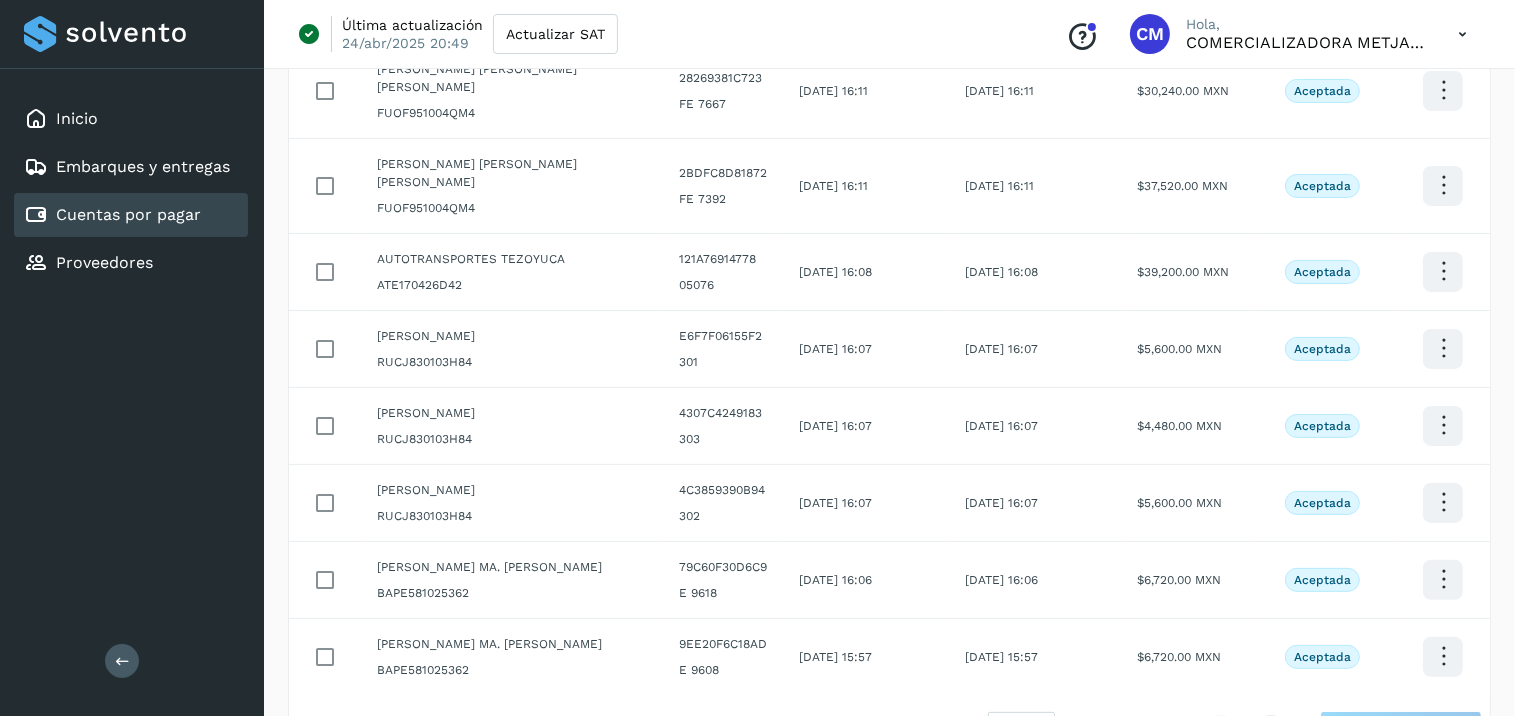 click on "** ** **" at bounding box center (1021, 731) 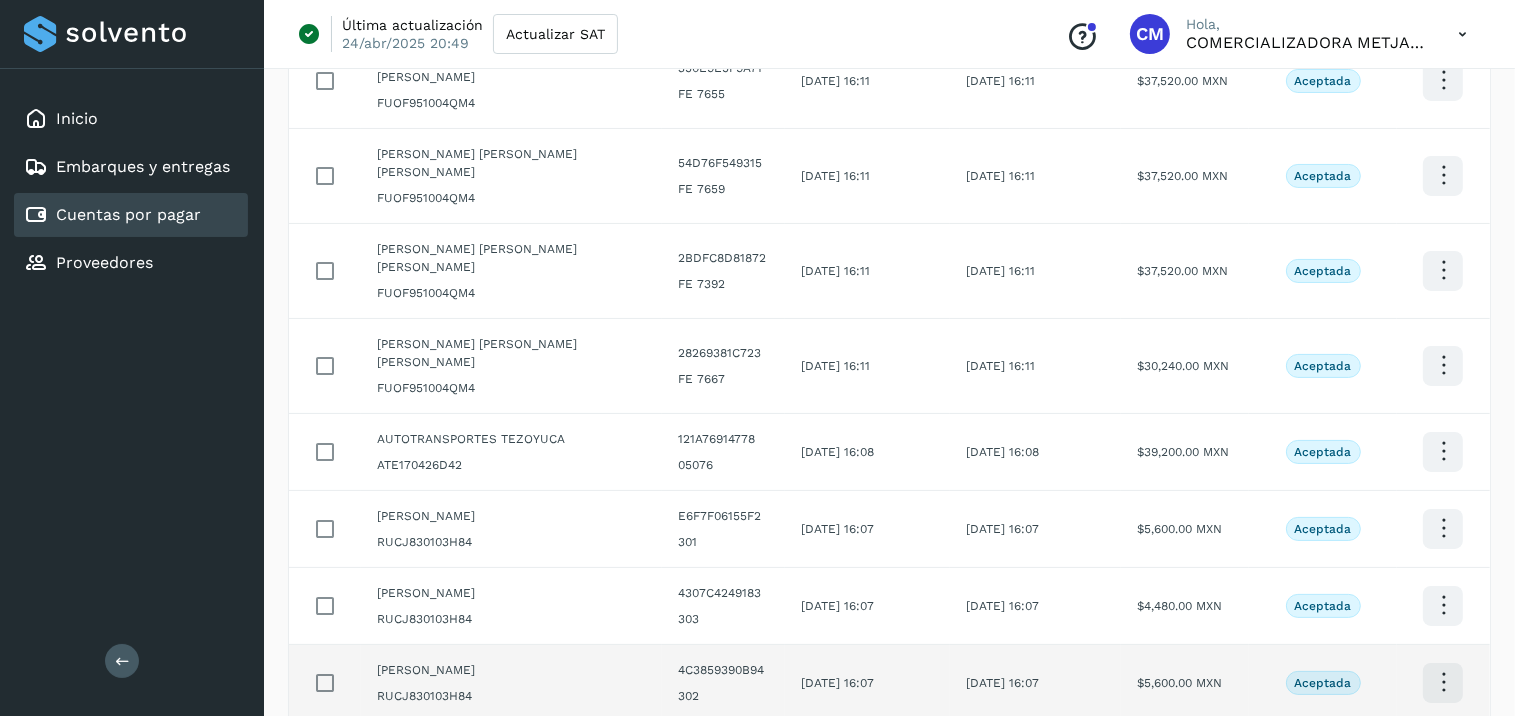 scroll, scrollTop: 224, scrollLeft: 0, axis: vertical 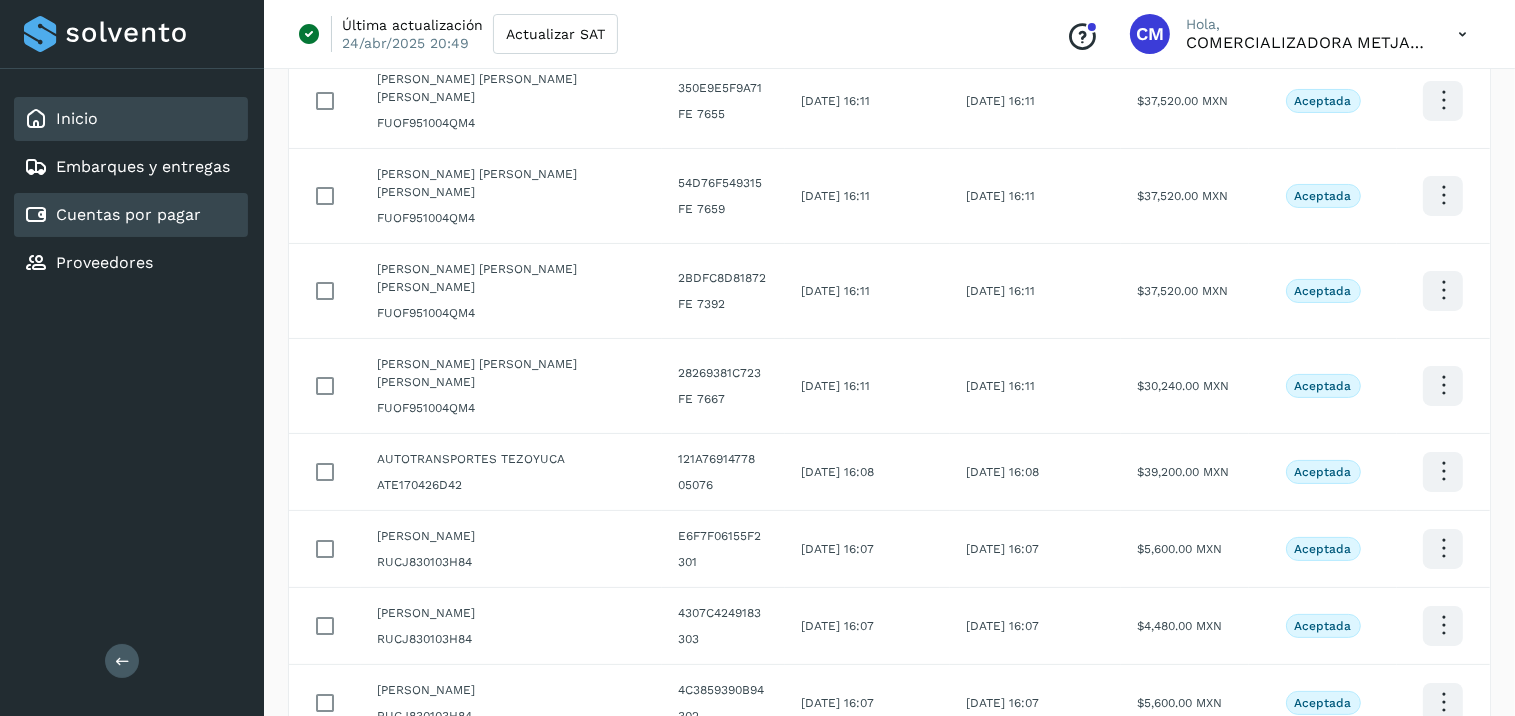 click on "Inicio" 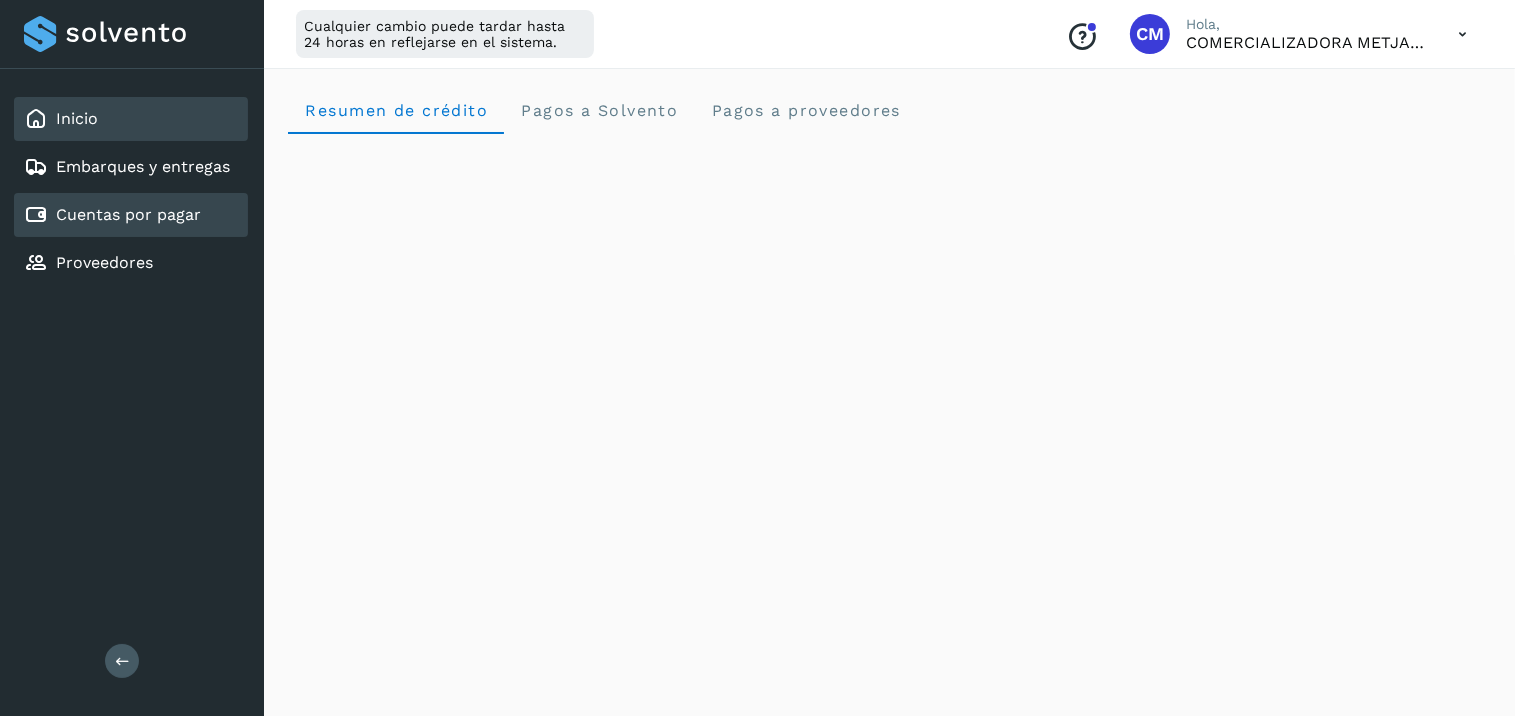 click on "Cuentas por pagar" at bounding box center (112, 215) 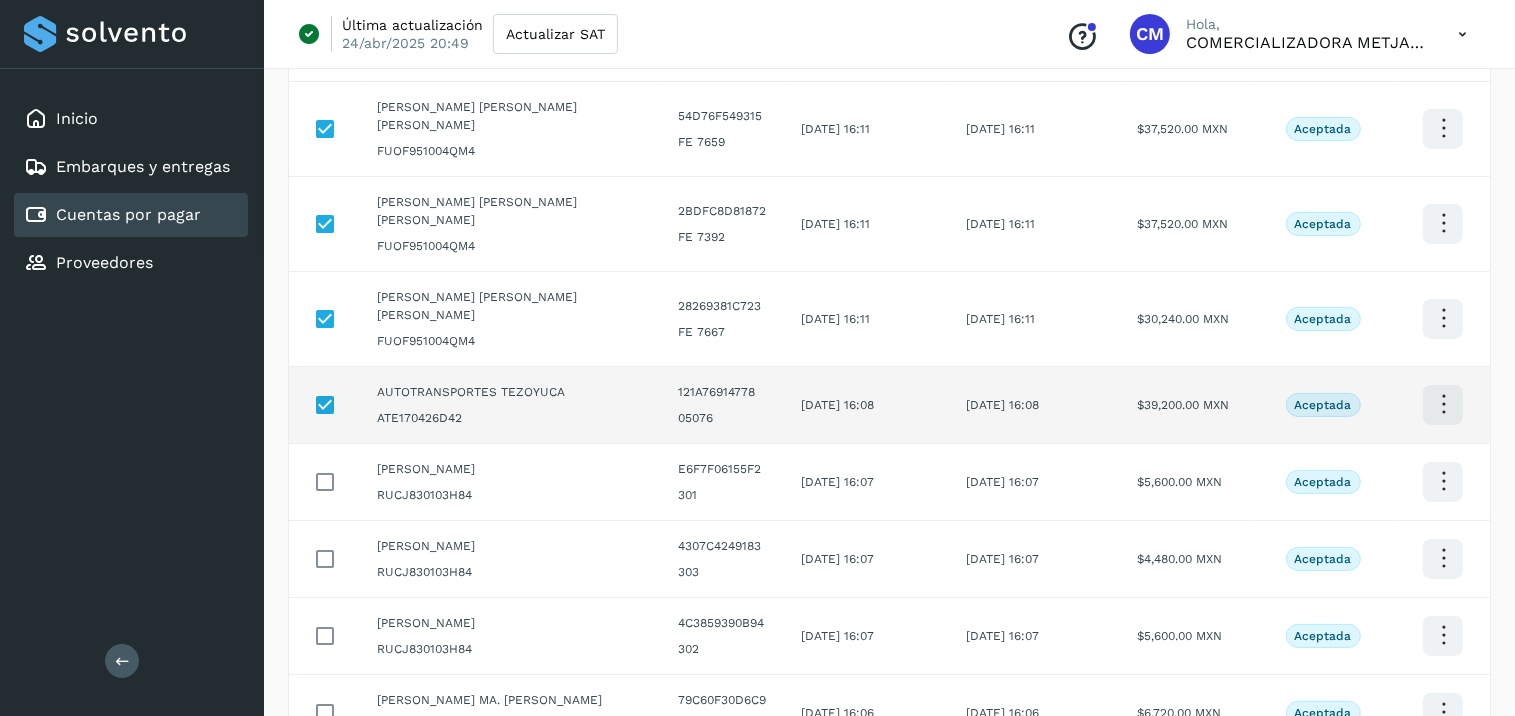scroll, scrollTop: 311, scrollLeft: 0, axis: vertical 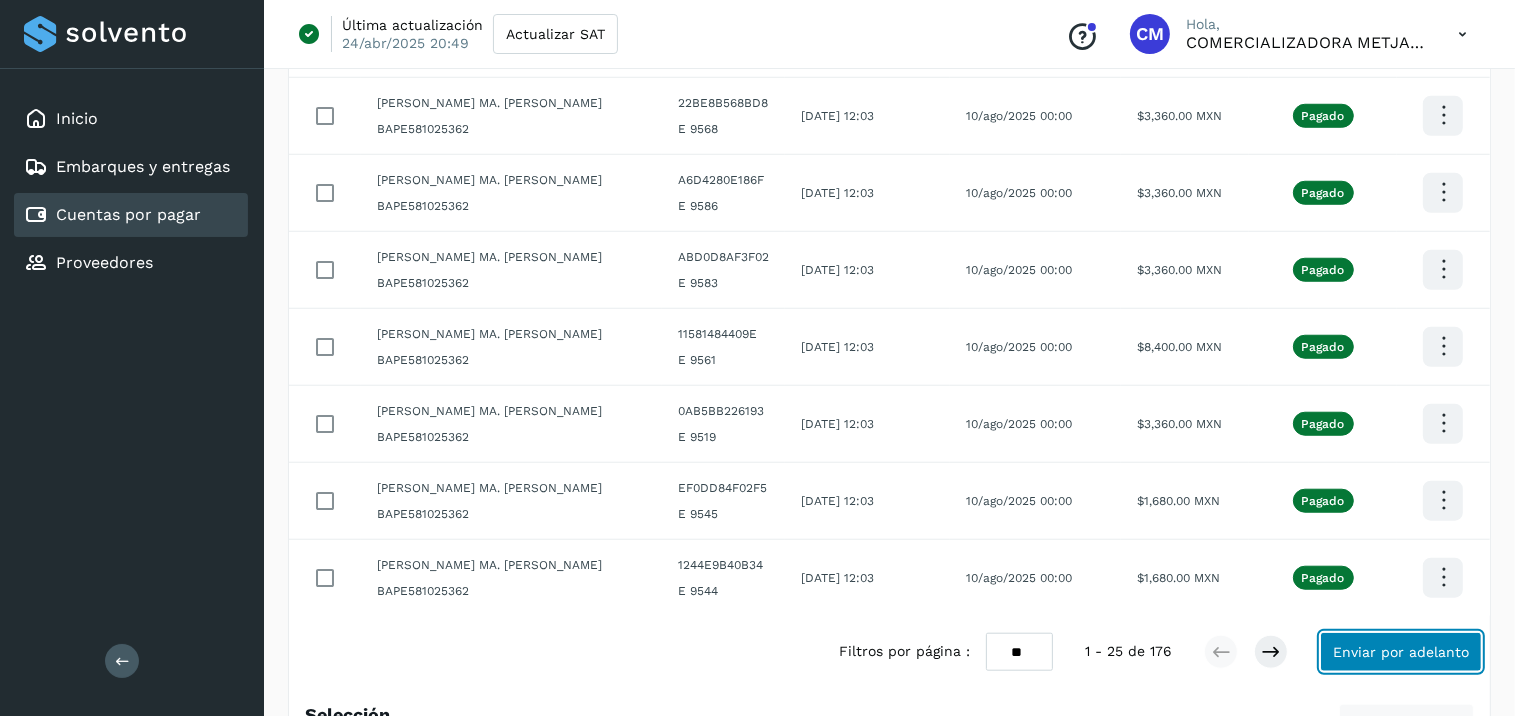 click on "Enviar por adelanto" 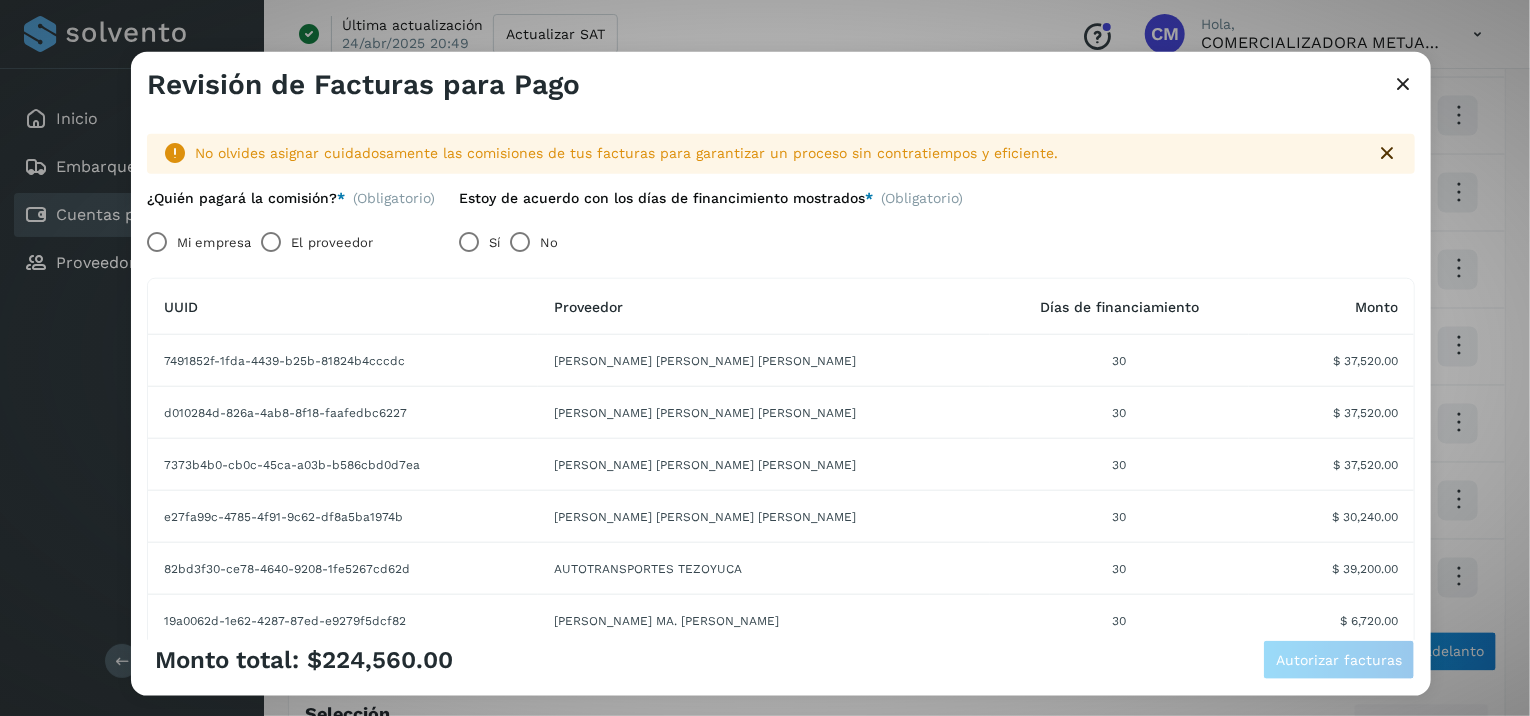 click at bounding box center (1403, 85) 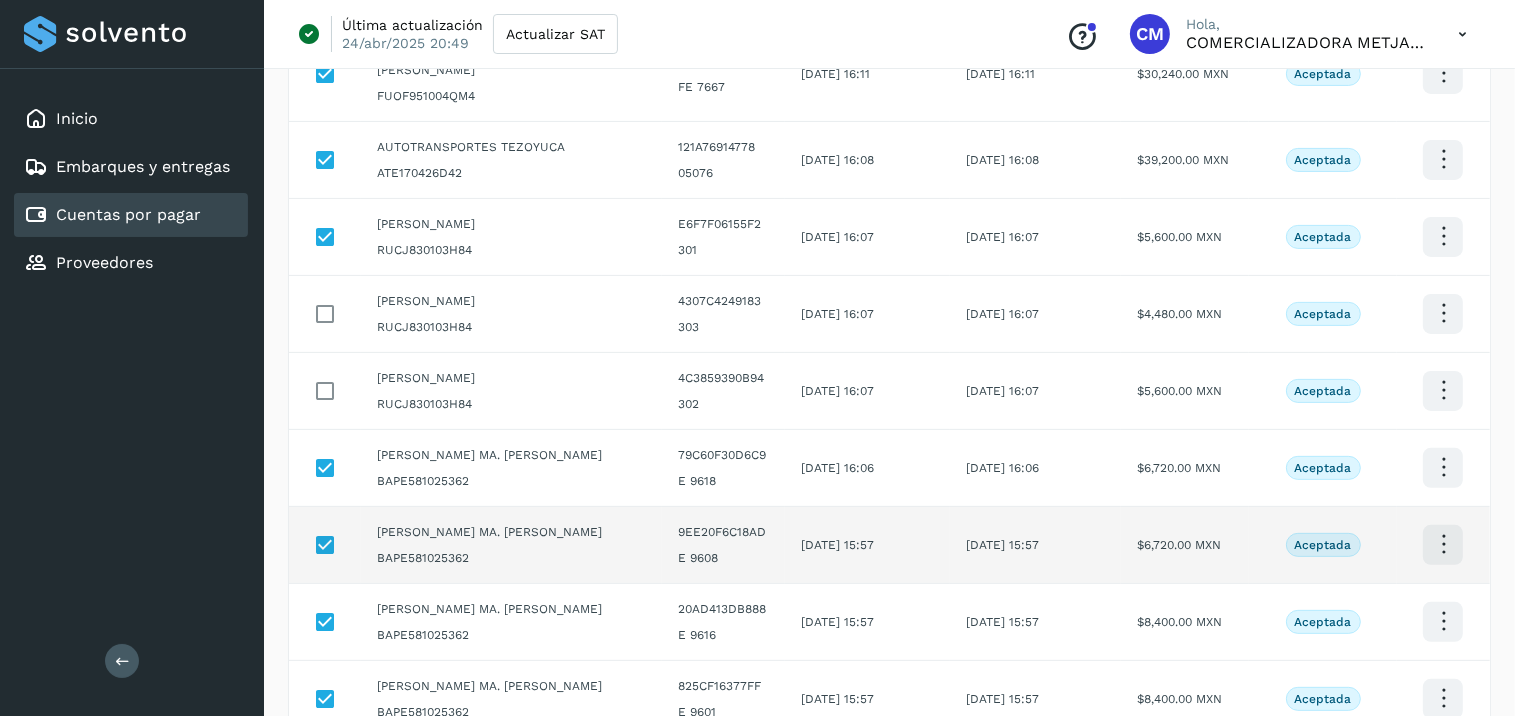 scroll, scrollTop: 534, scrollLeft: 0, axis: vertical 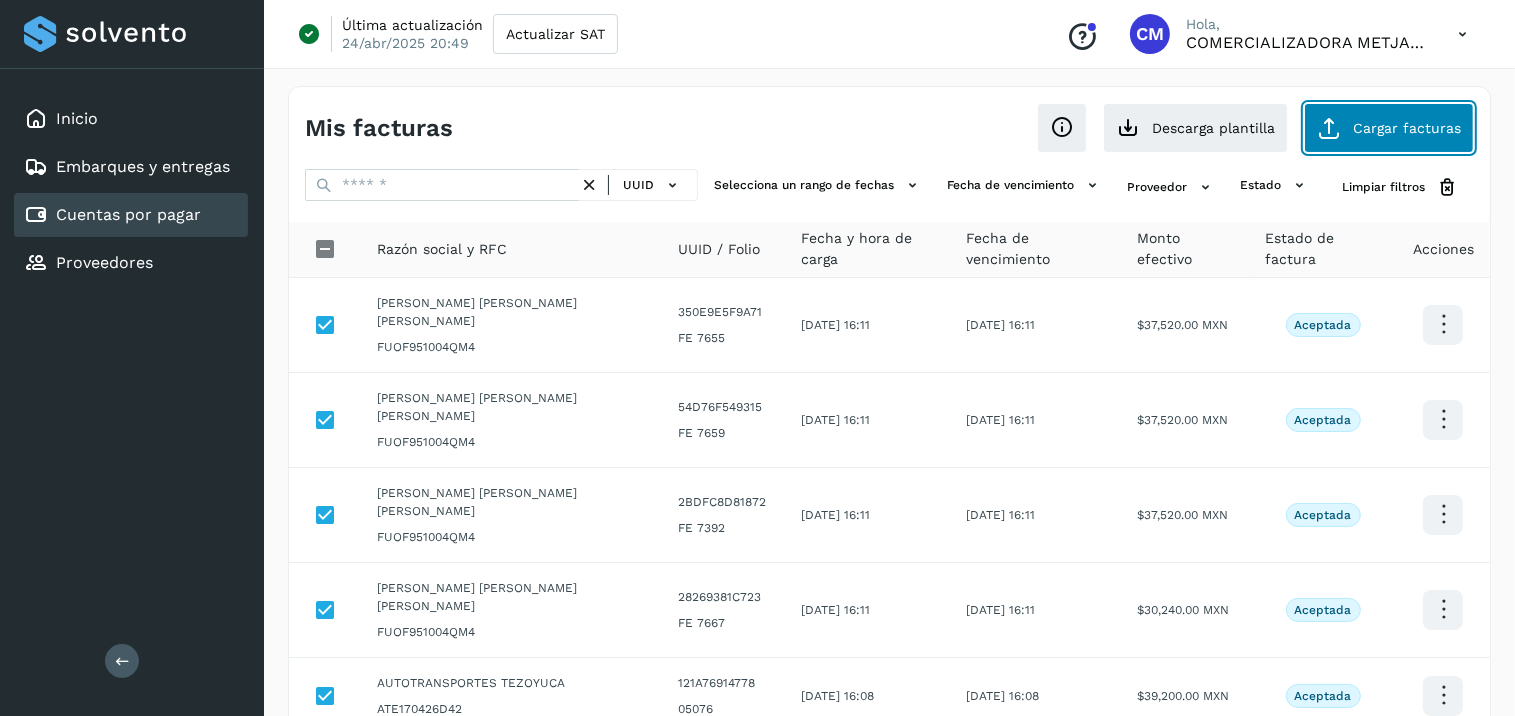 click on "Cargar facturas" 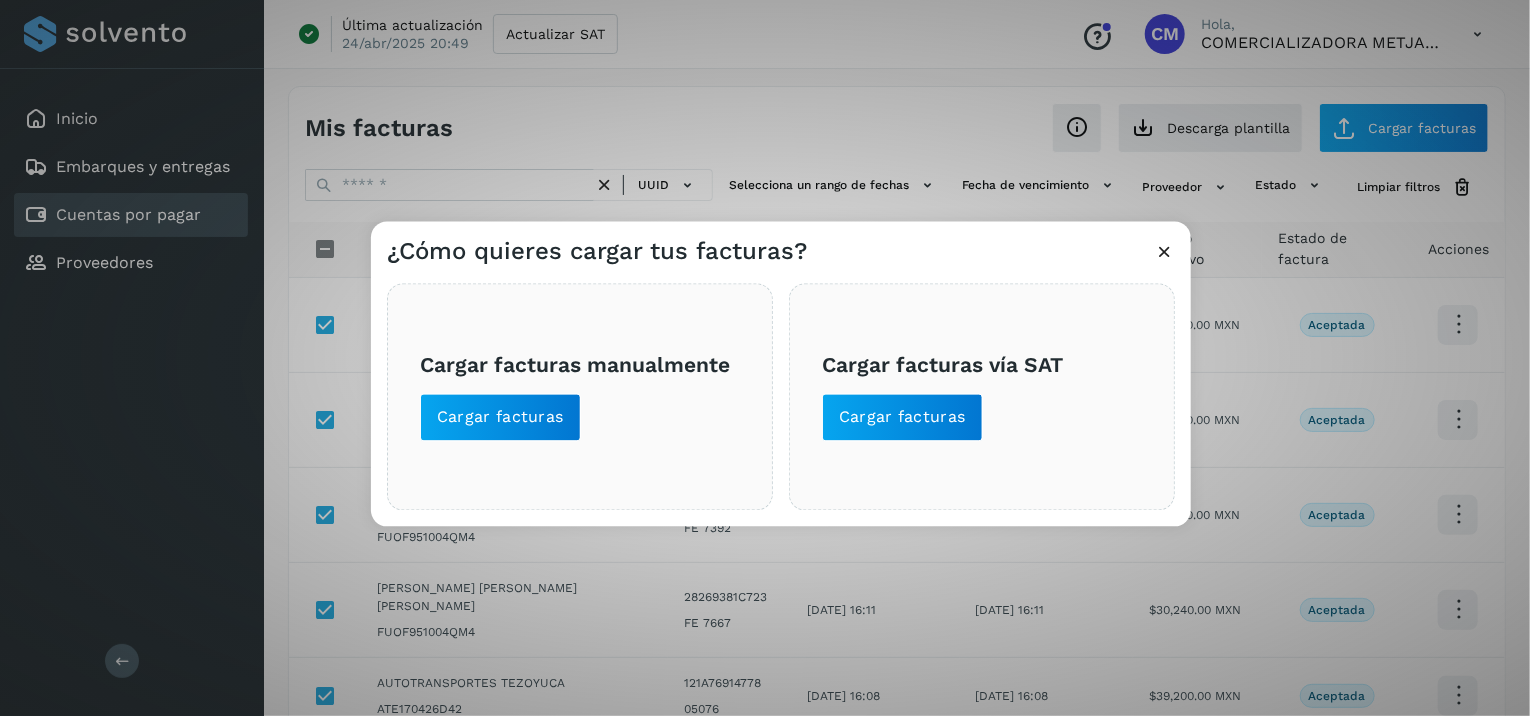 click at bounding box center (1164, 252) 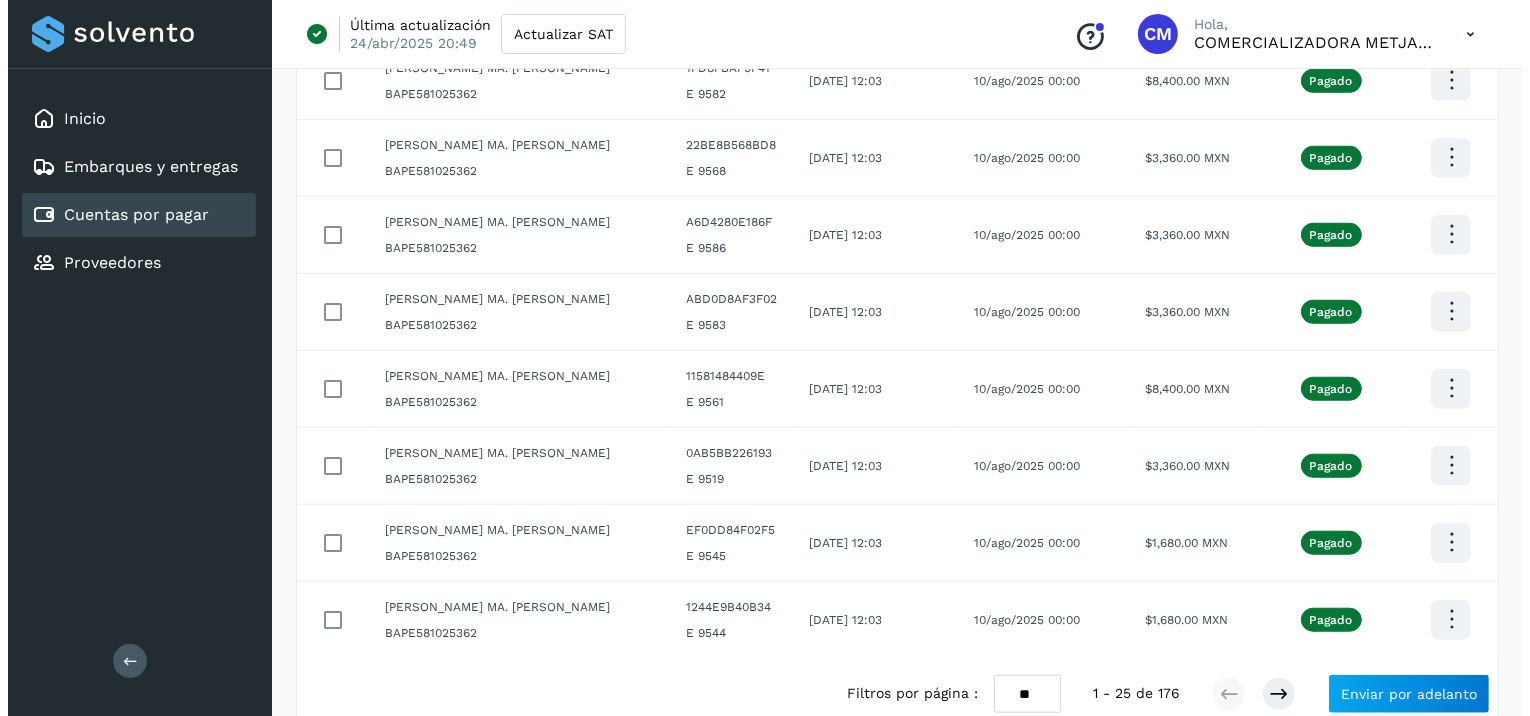scroll, scrollTop: 1658, scrollLeft: 0, axis: vertical 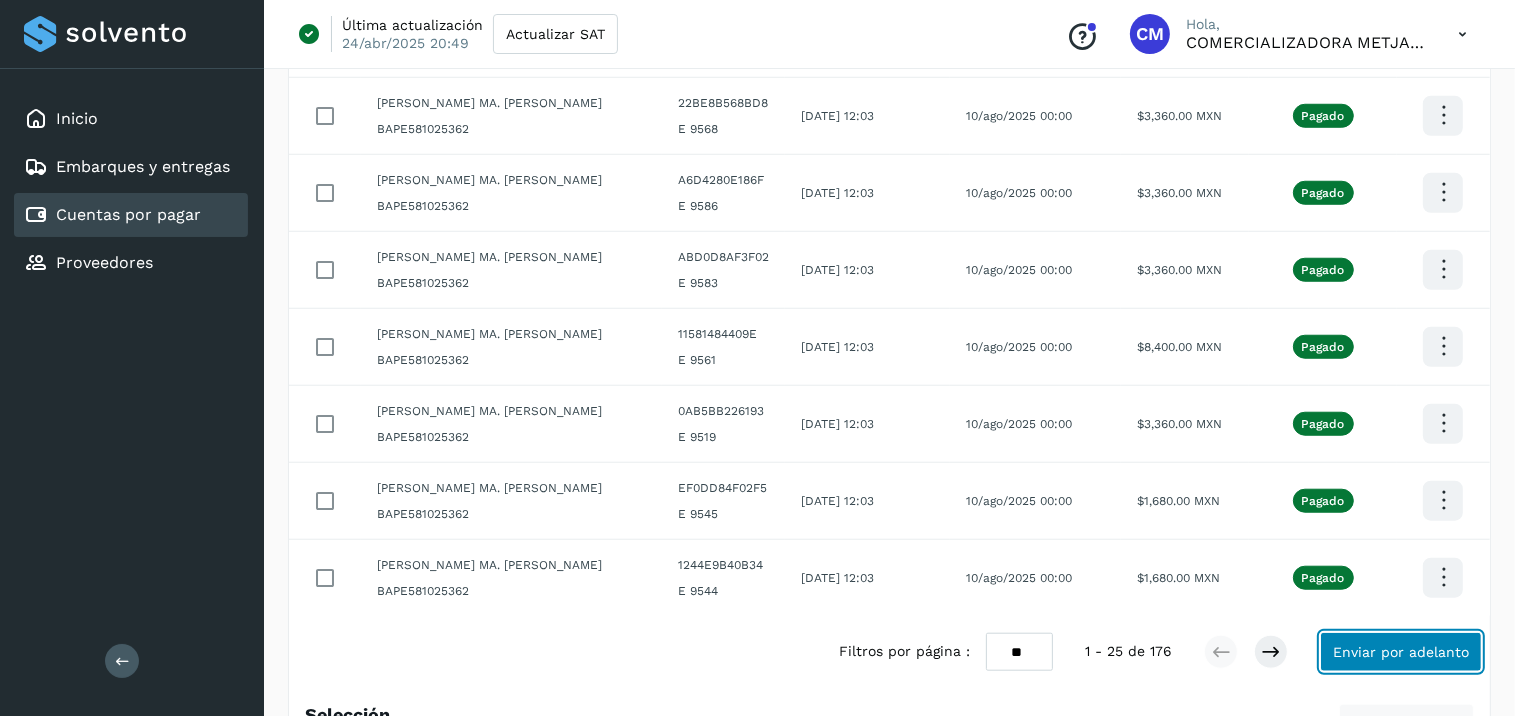 click on "Enviar por adelanto" 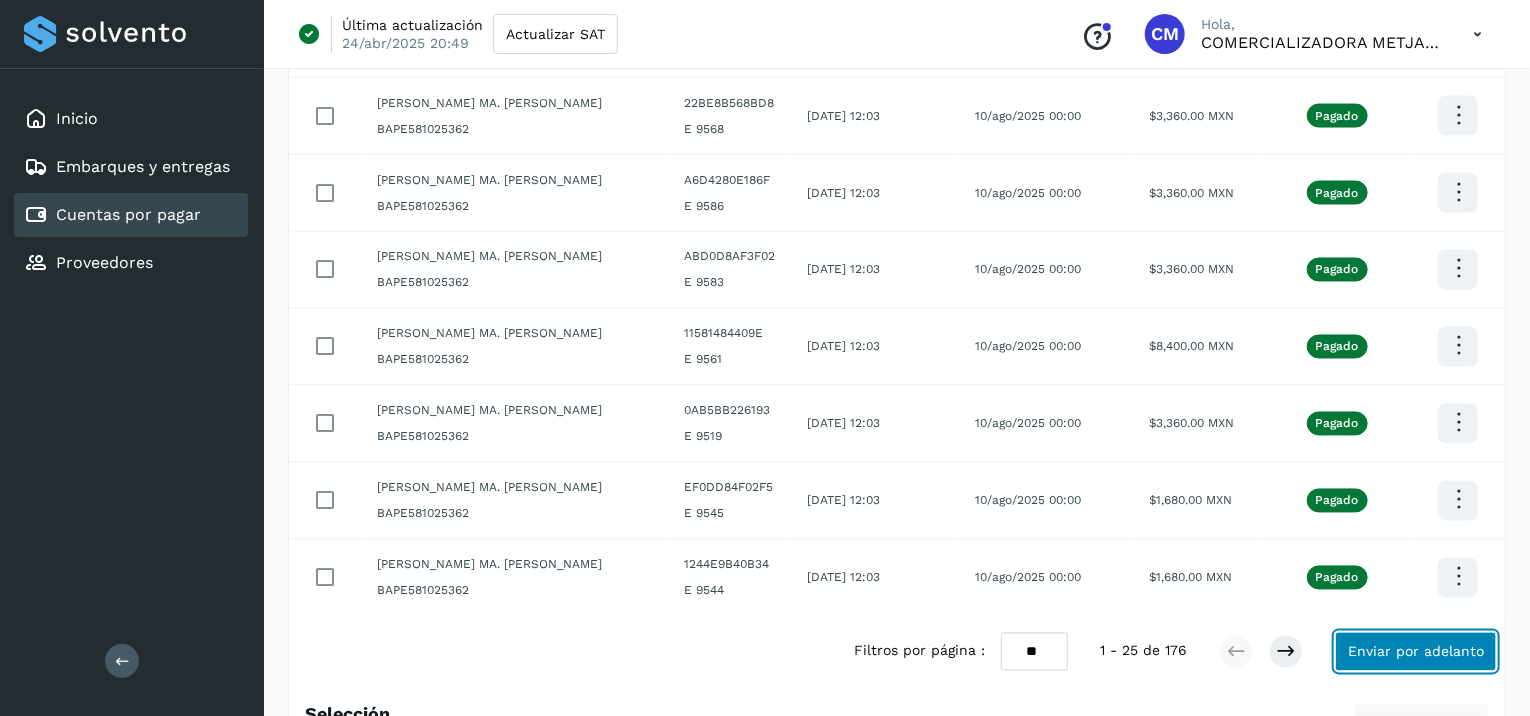 select on "**" 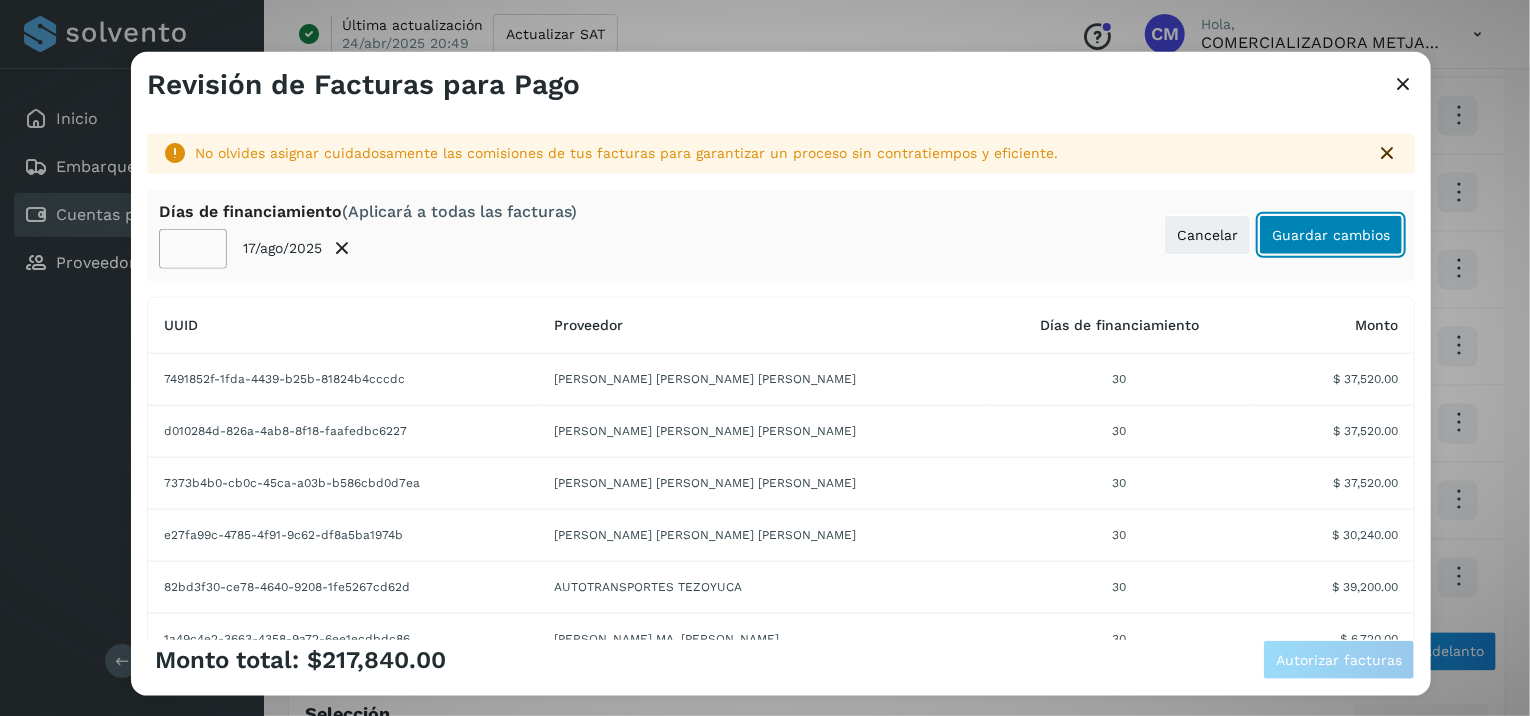 click on "Guardar cambios" 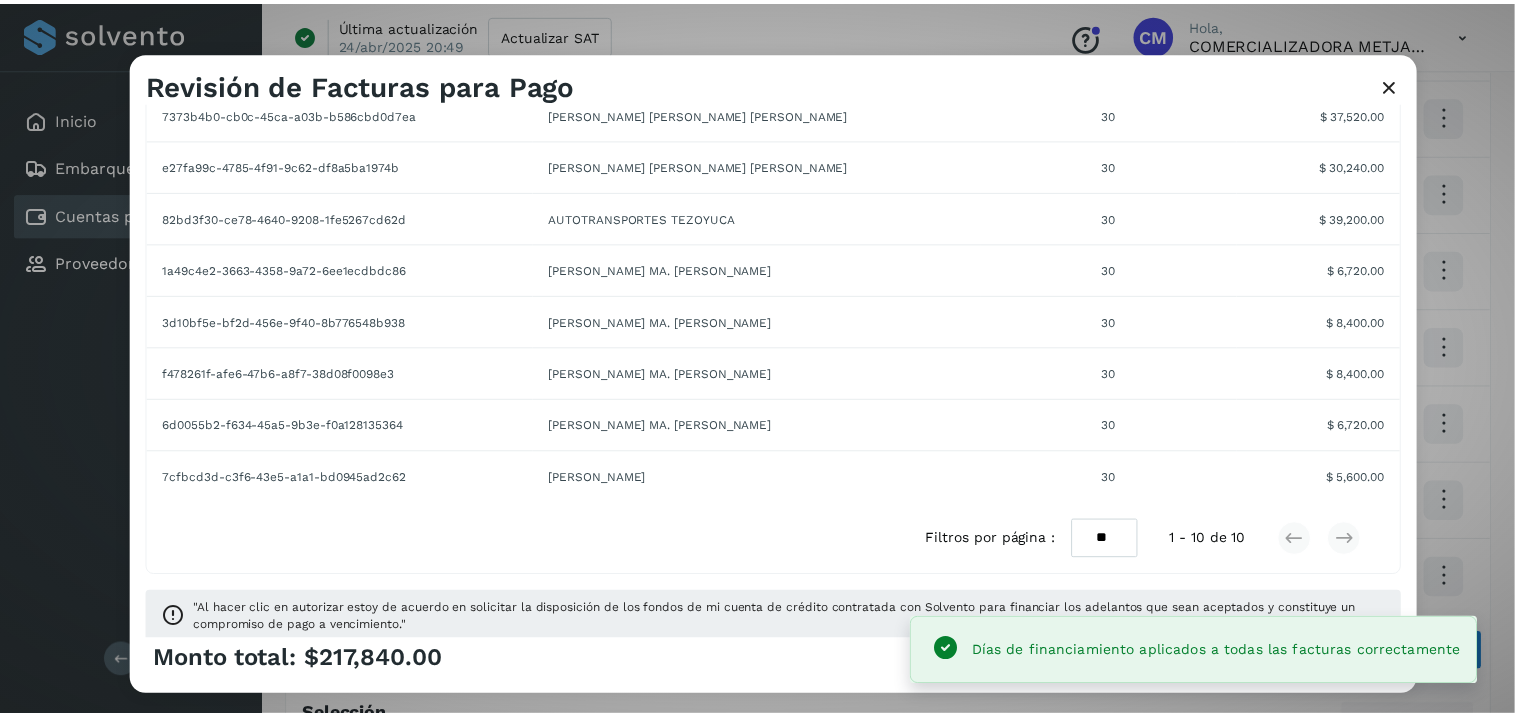scroll, scrollTop: 374, scrollLeft: 0, axis: vertical 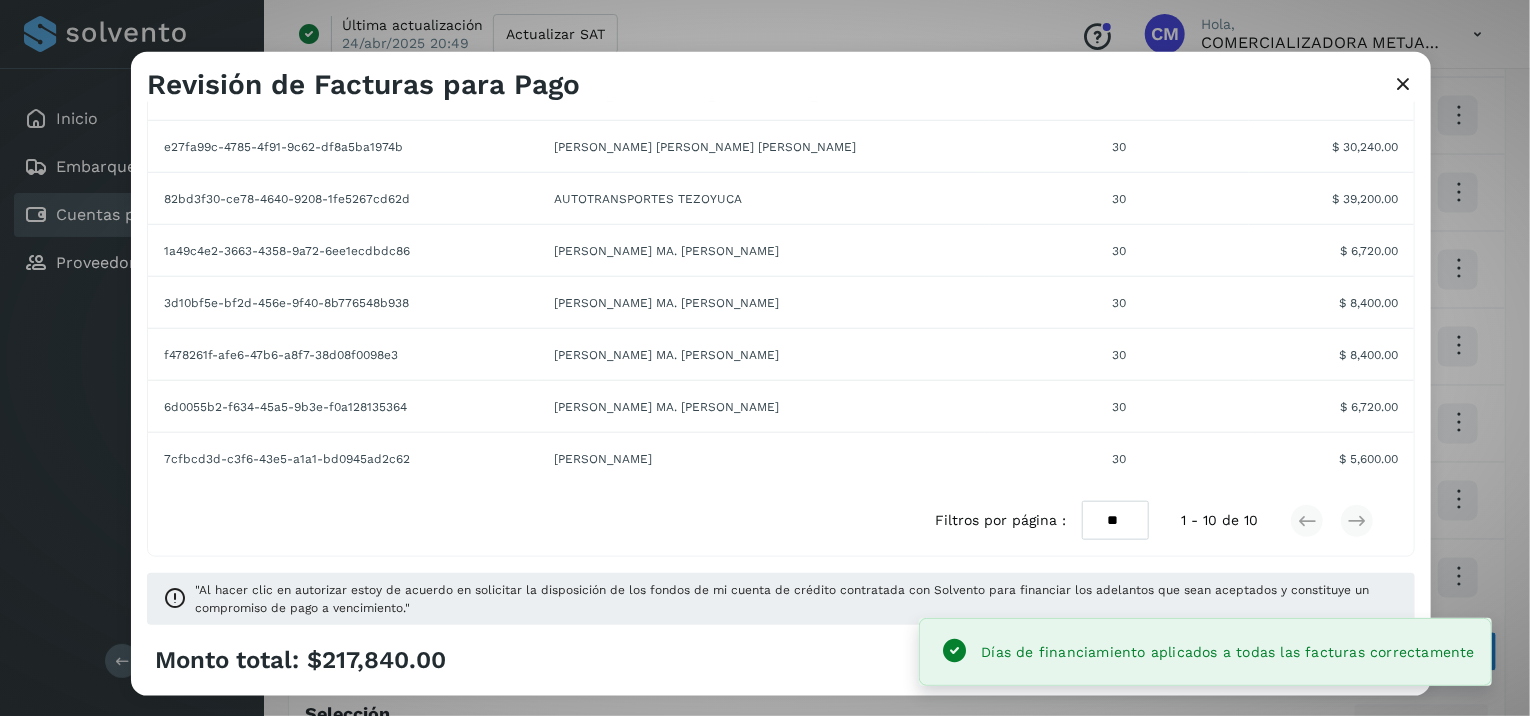 click on "Monto total:  $217,840.00 Autorizar facturas" 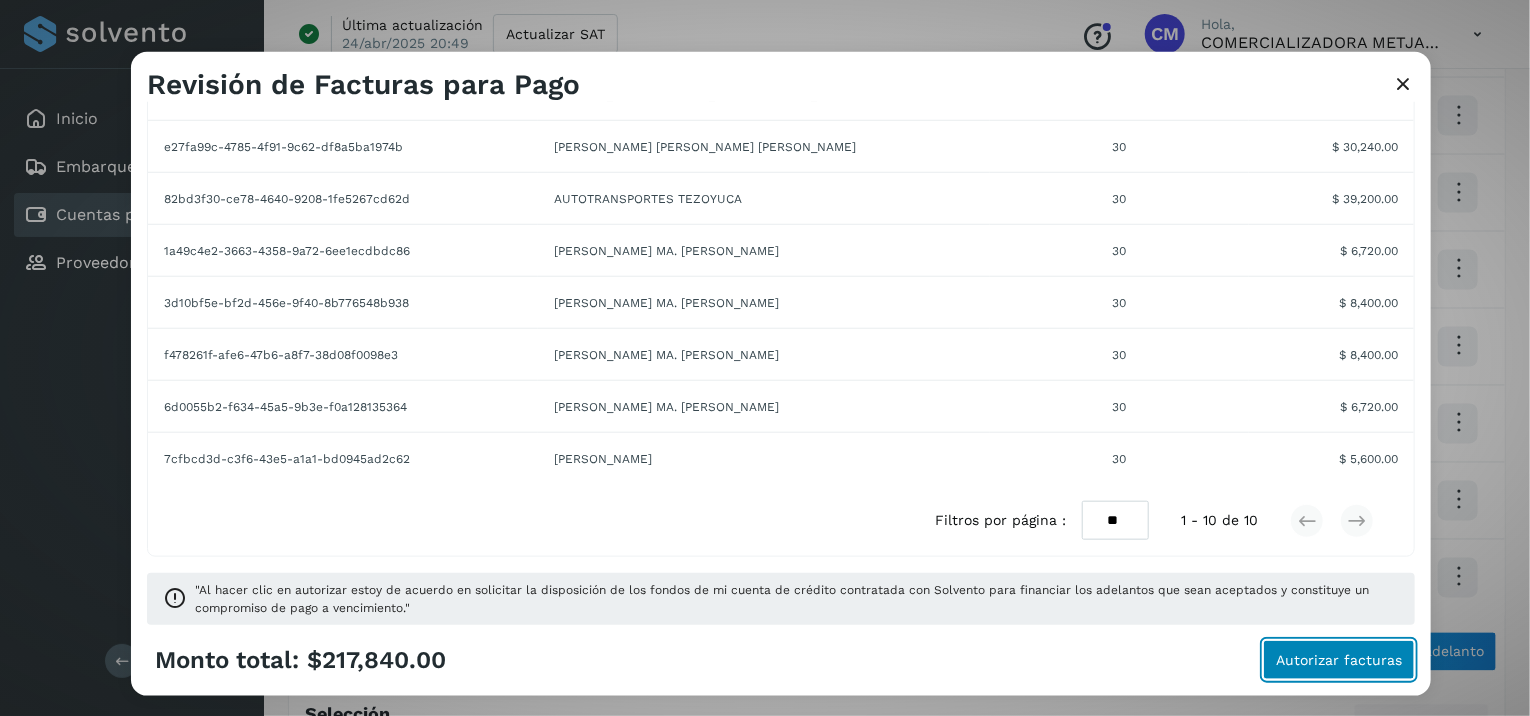click on "Autorizar facturas" at bounding box center [1339, 660] 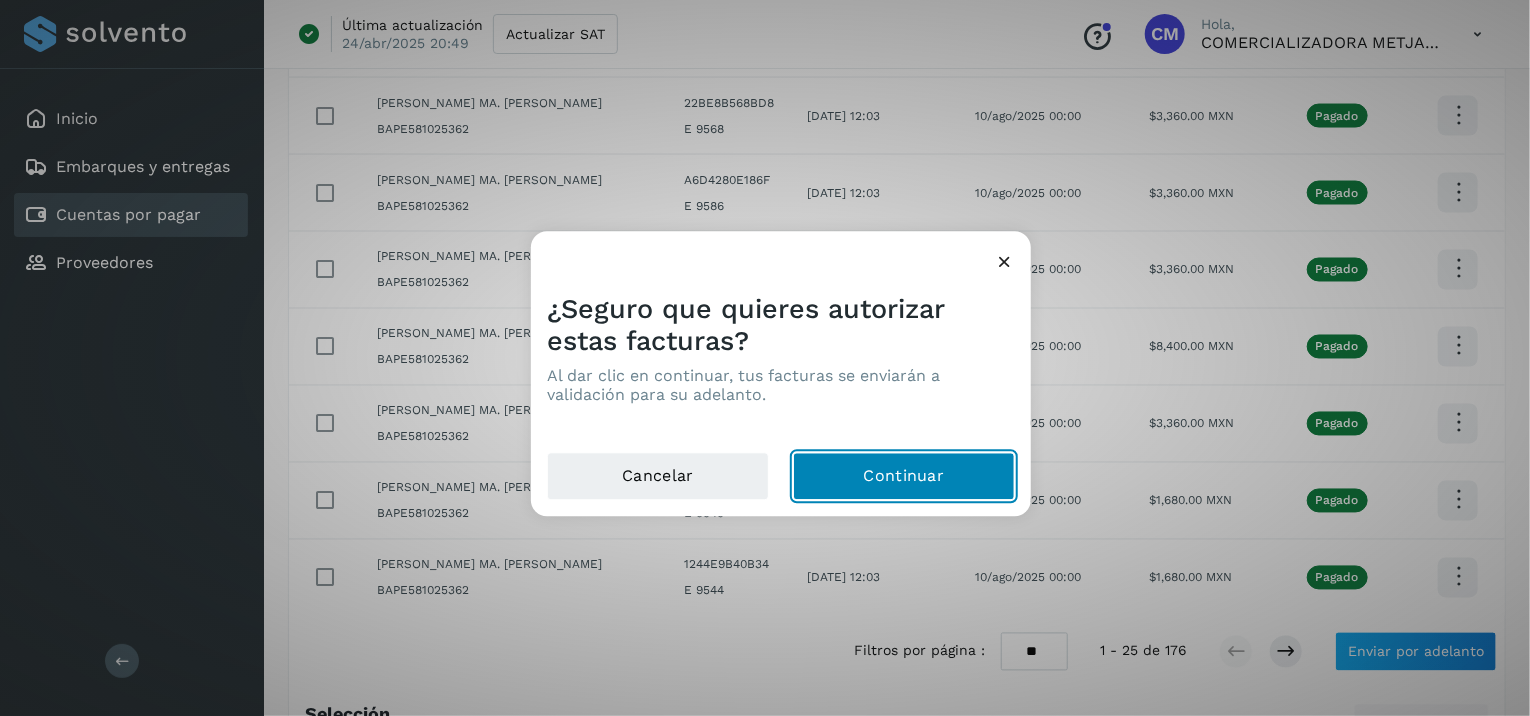 click on "Continuar" 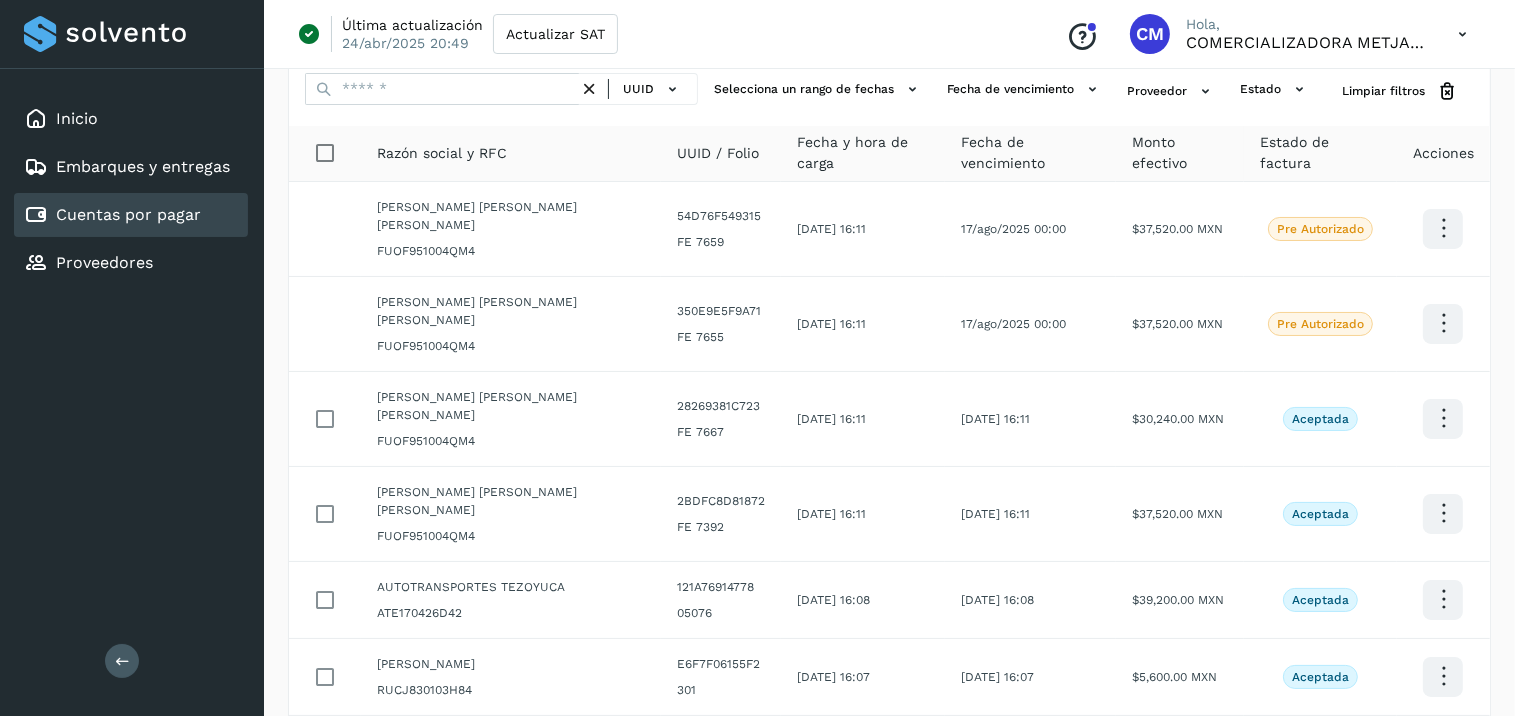 scroll, scrollTop: 94, scrollLeft: 0, axis: vertical 